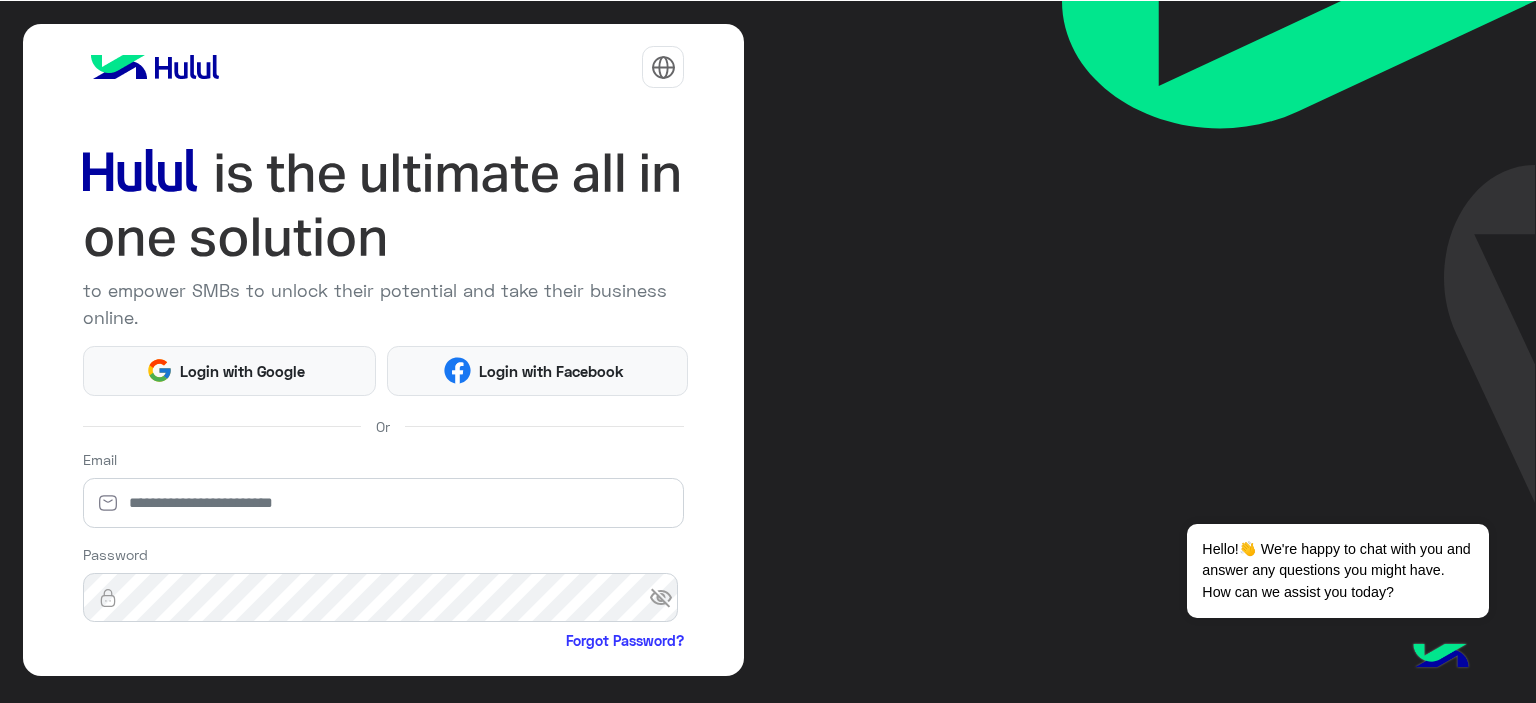 scroll, scrollTop: 0, scrollLeft: 0, axis: both 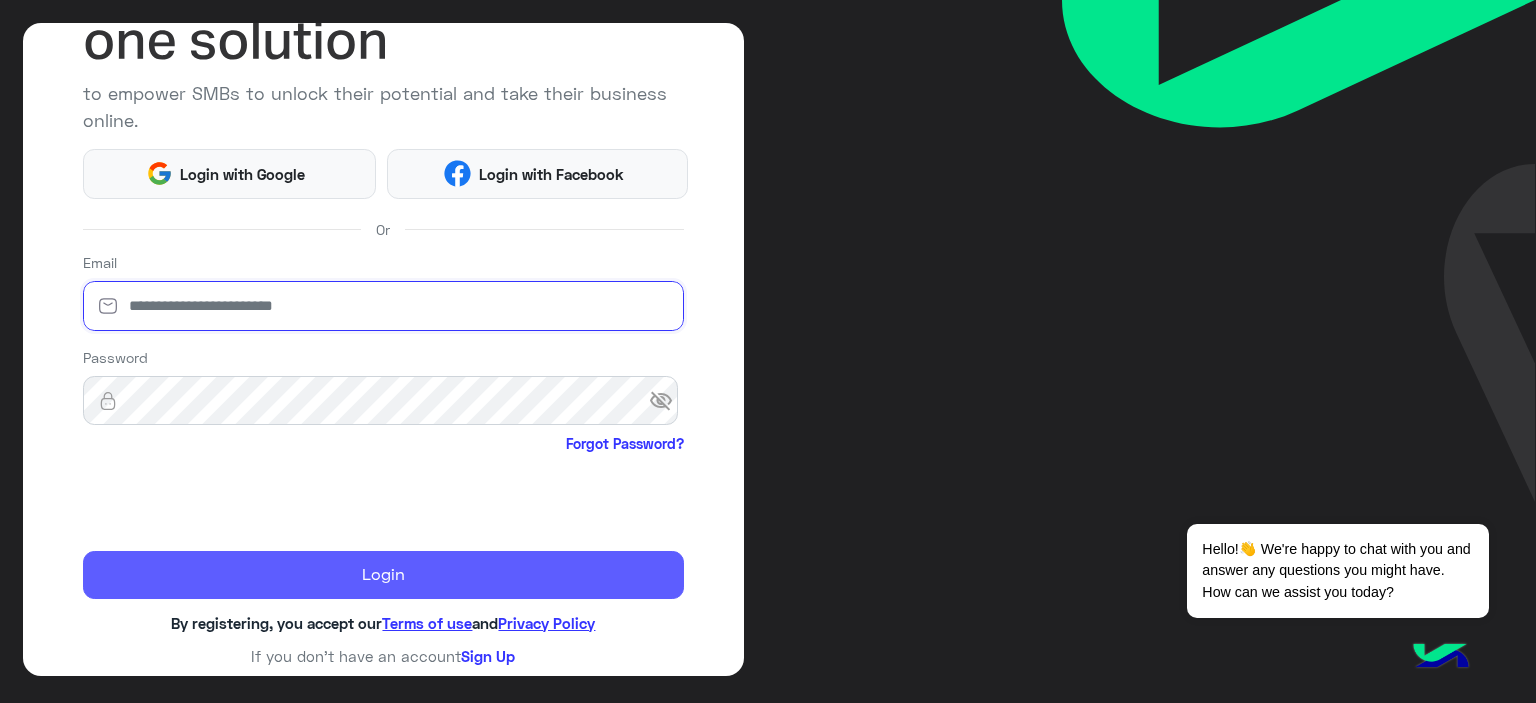 type on "**********" 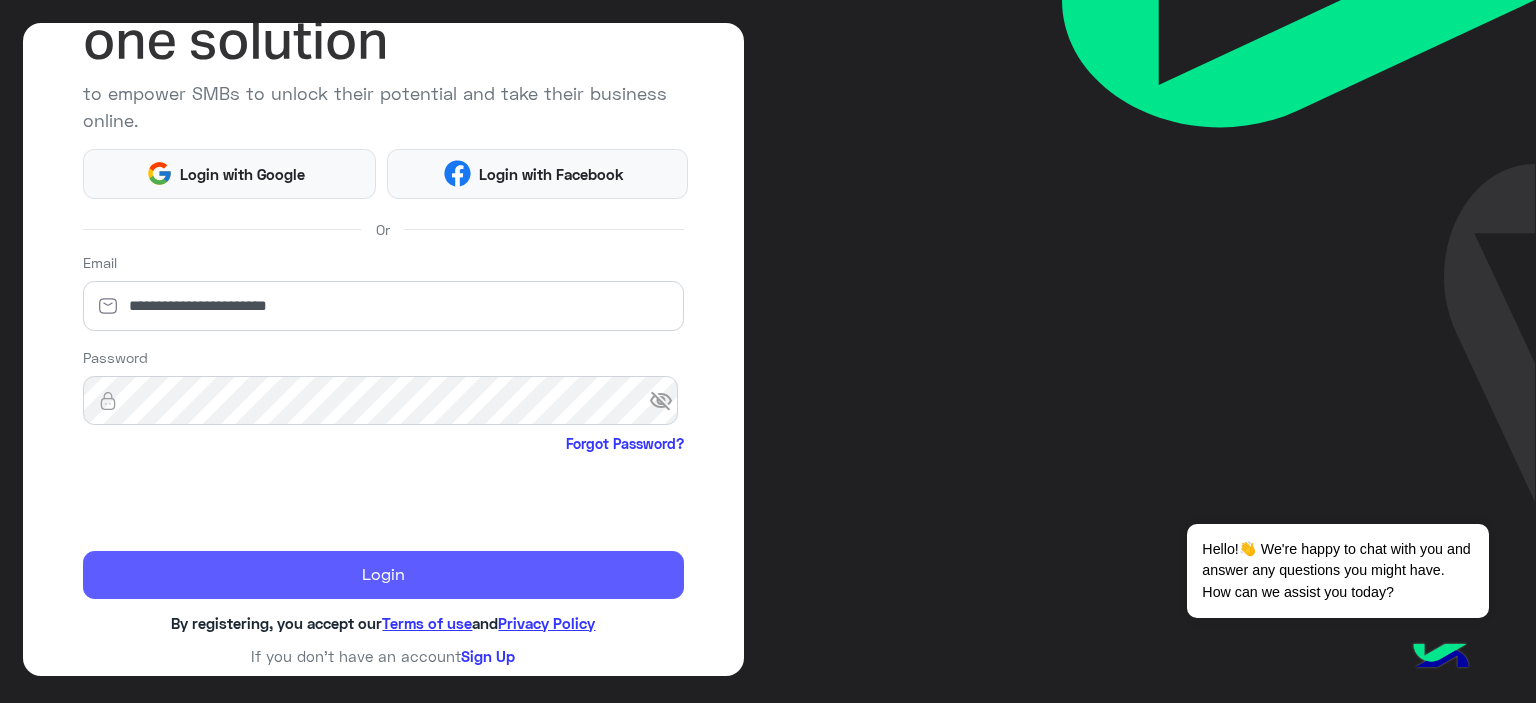 click on "Login" 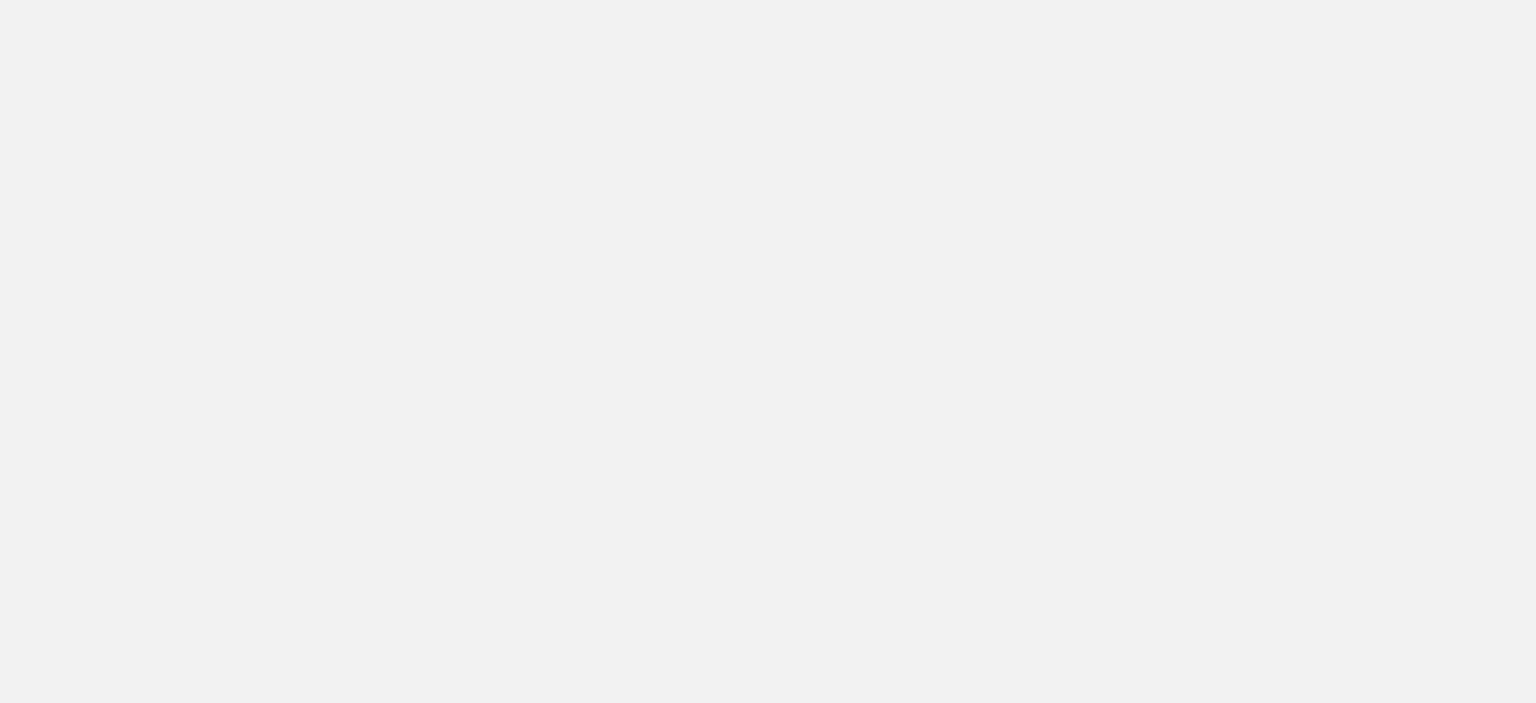 scroll, scrollTop: 0, scrollLeft: 0, axis: both 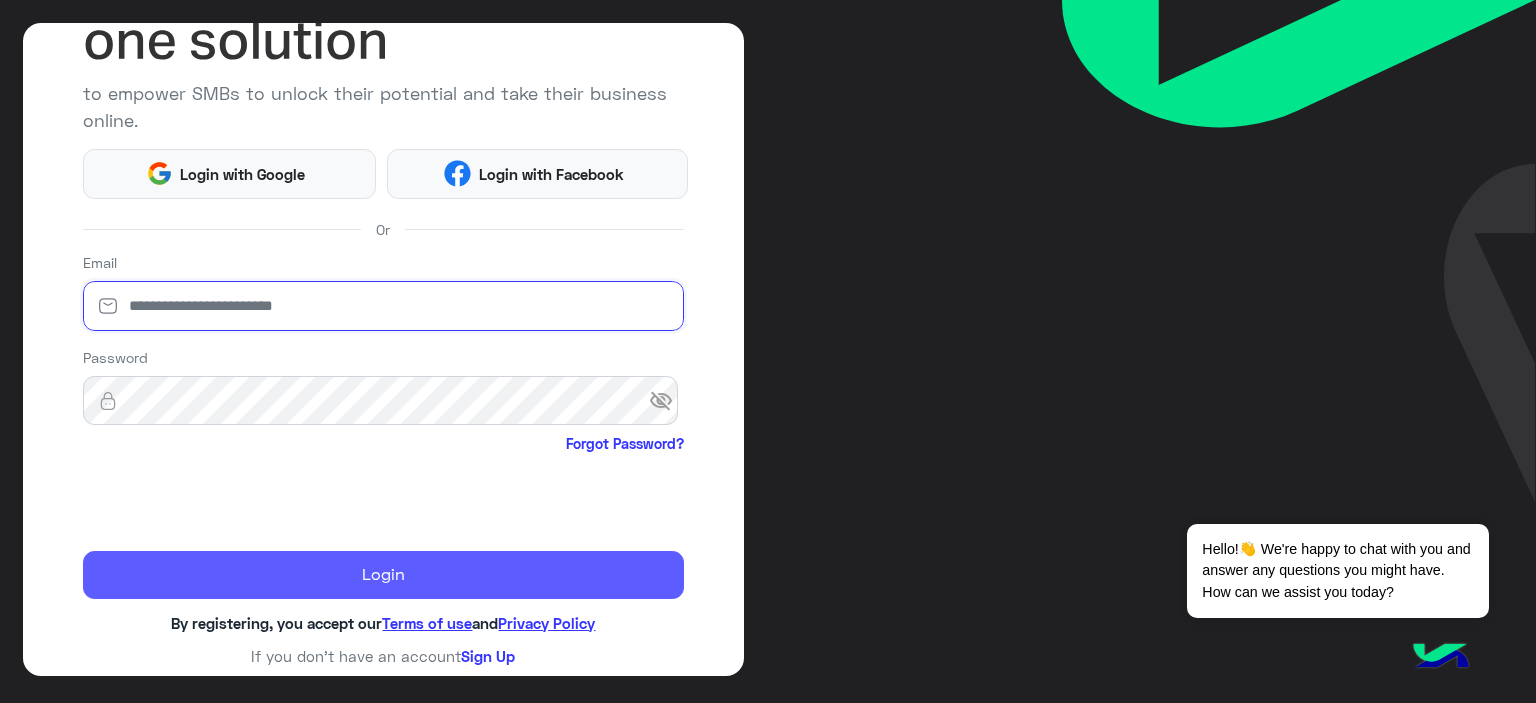 type on "**********" 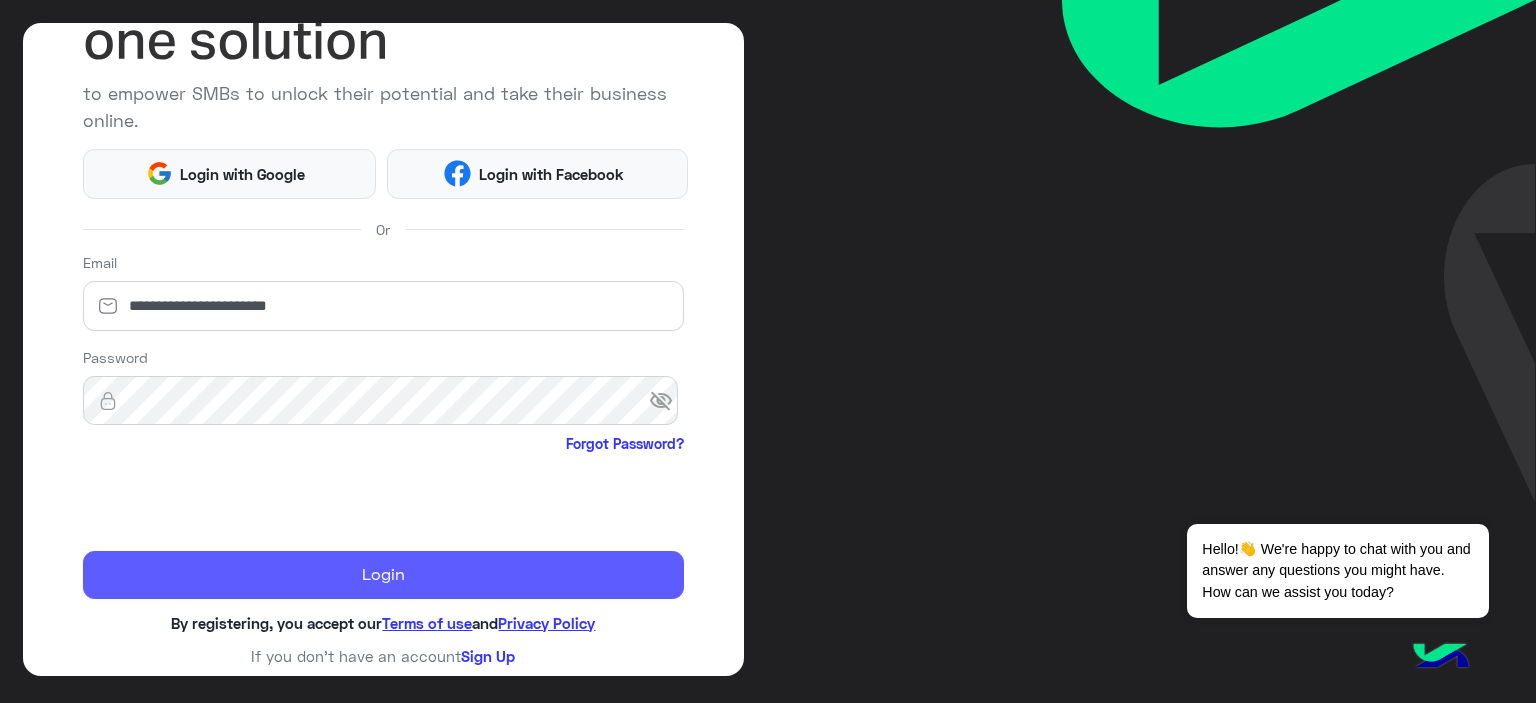 click on "Login" 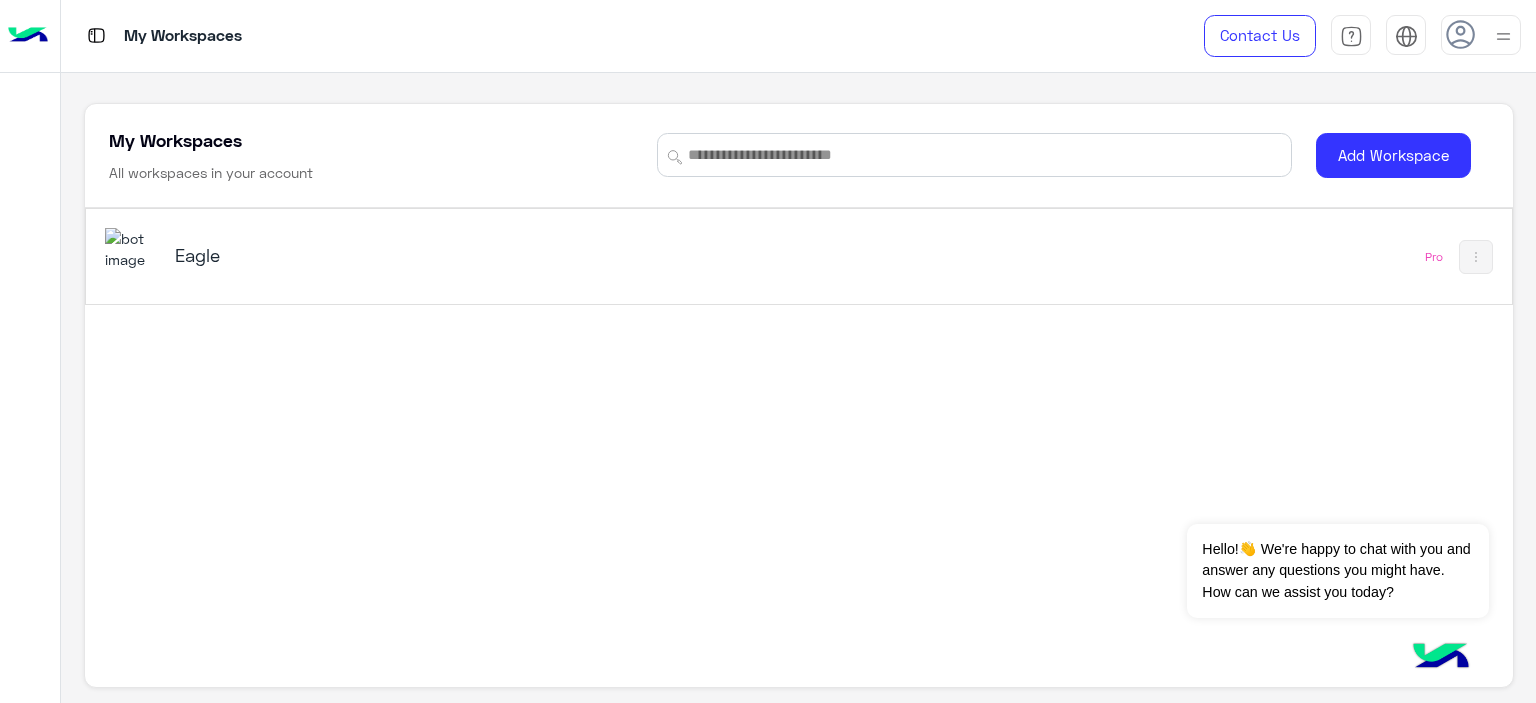 click on "Eagle" at bounding box center [425, 255] 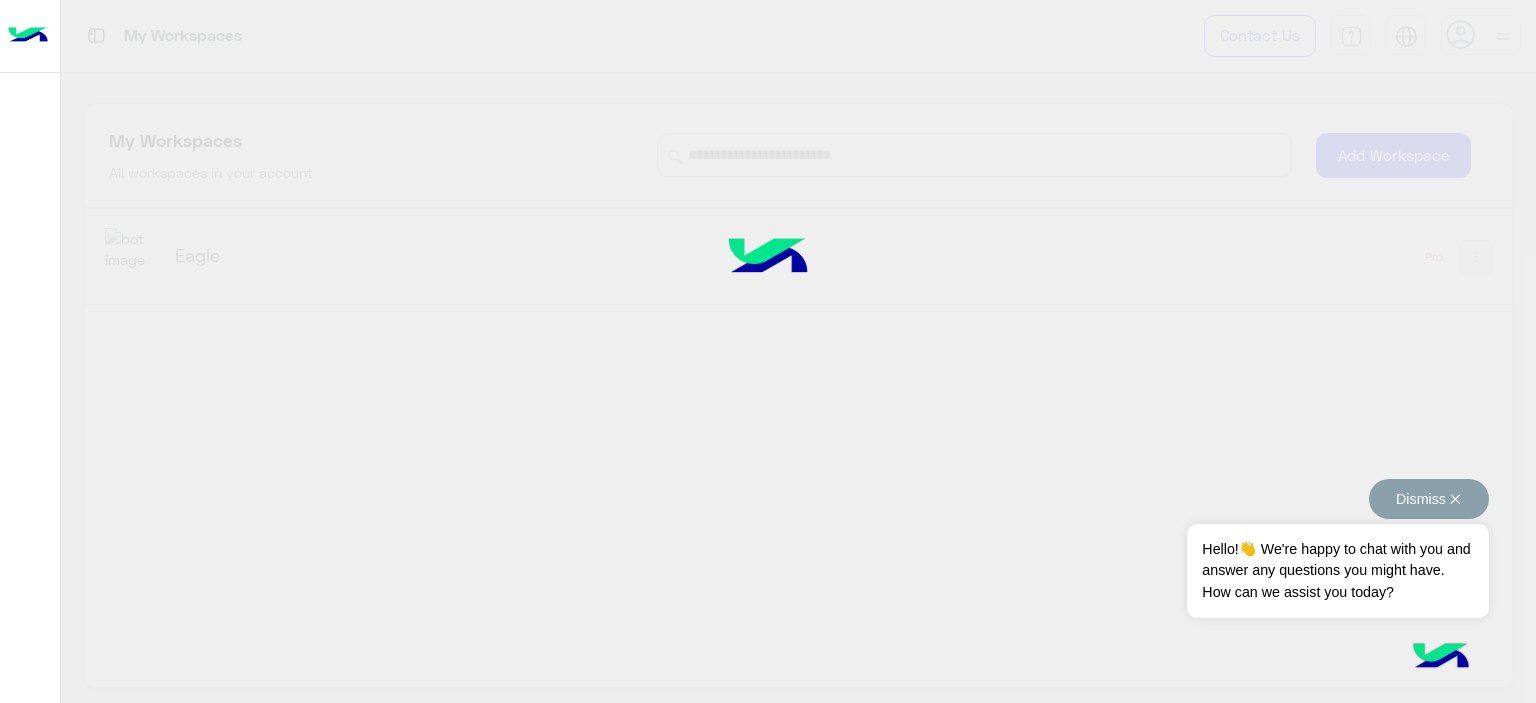 click on "Dismiss ✕" at bounding box center (1429, 499) 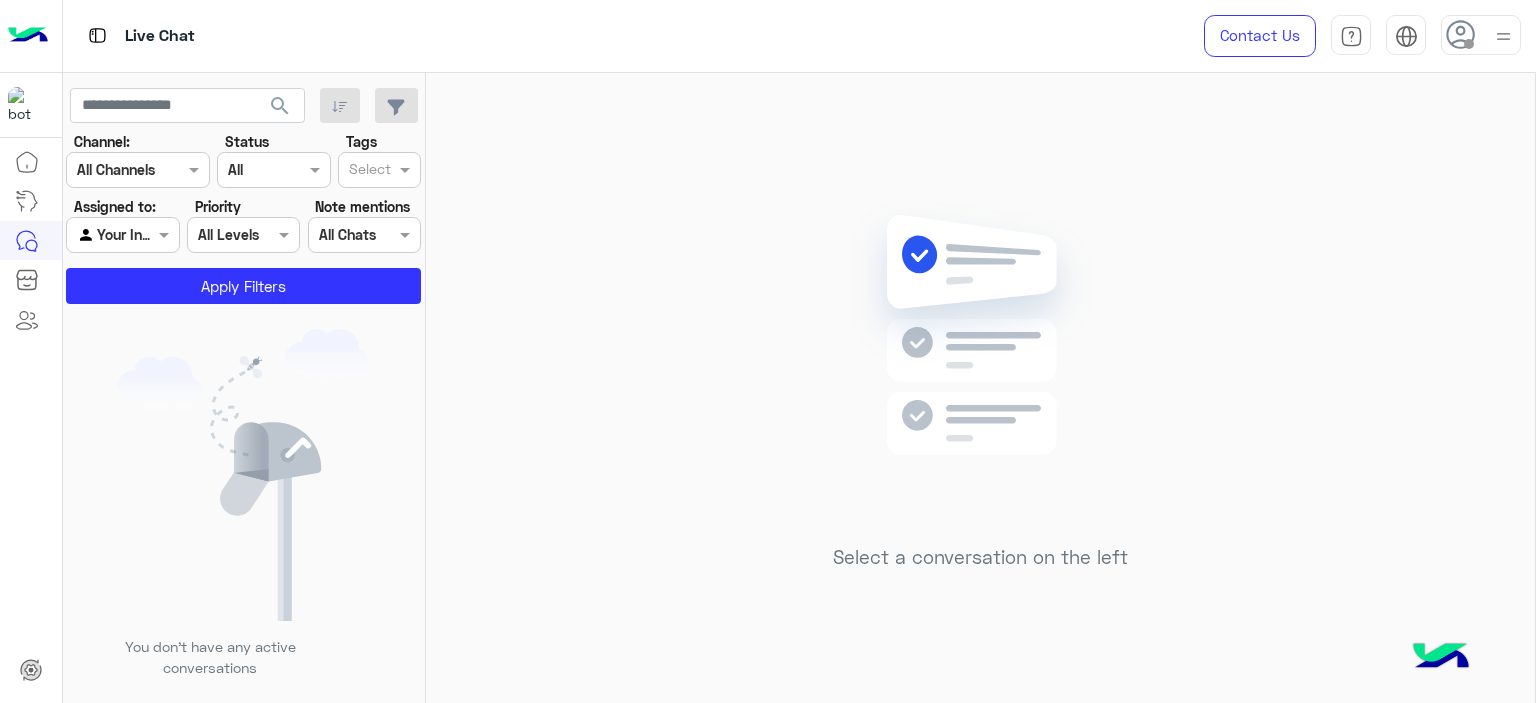 click at bounding box center (1481, 35) 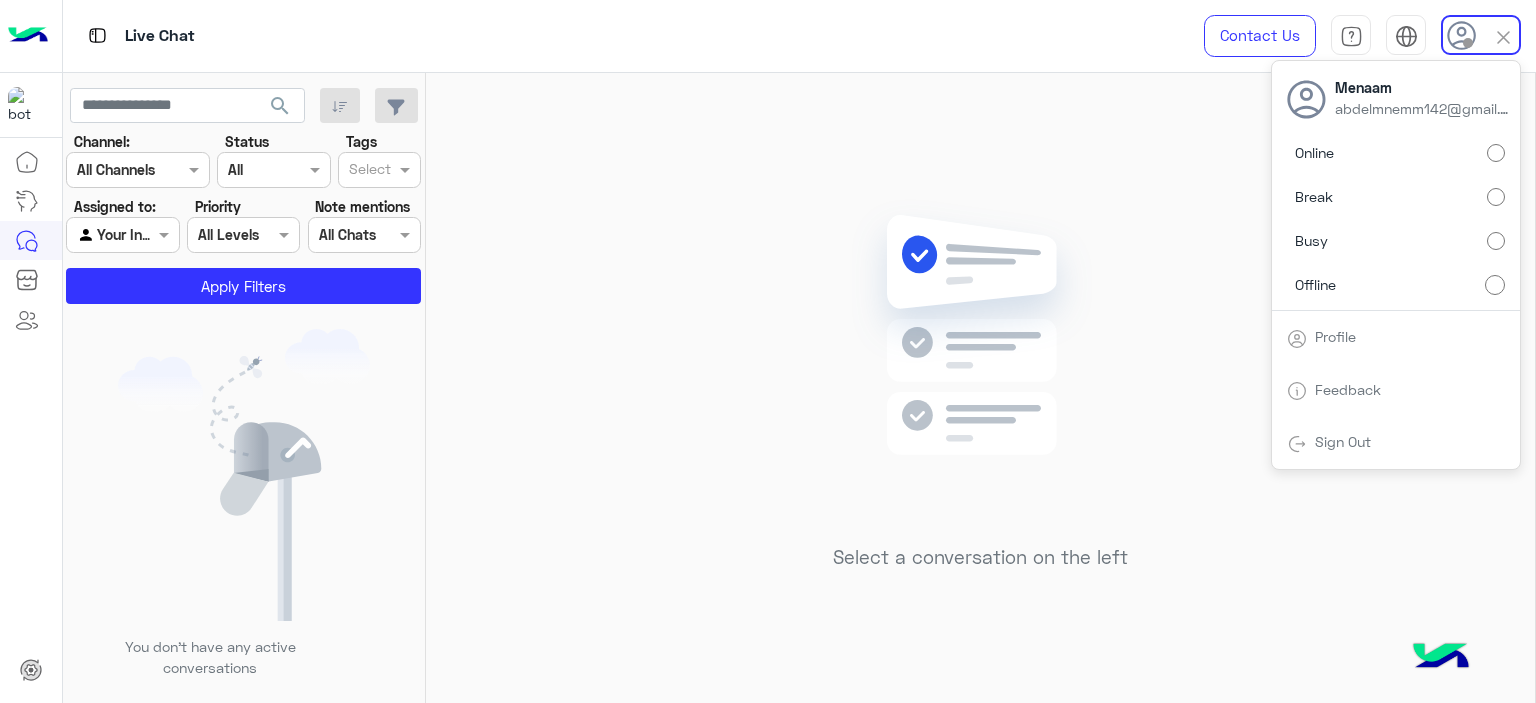 click on "Online" at bounding box center [1396, 153] 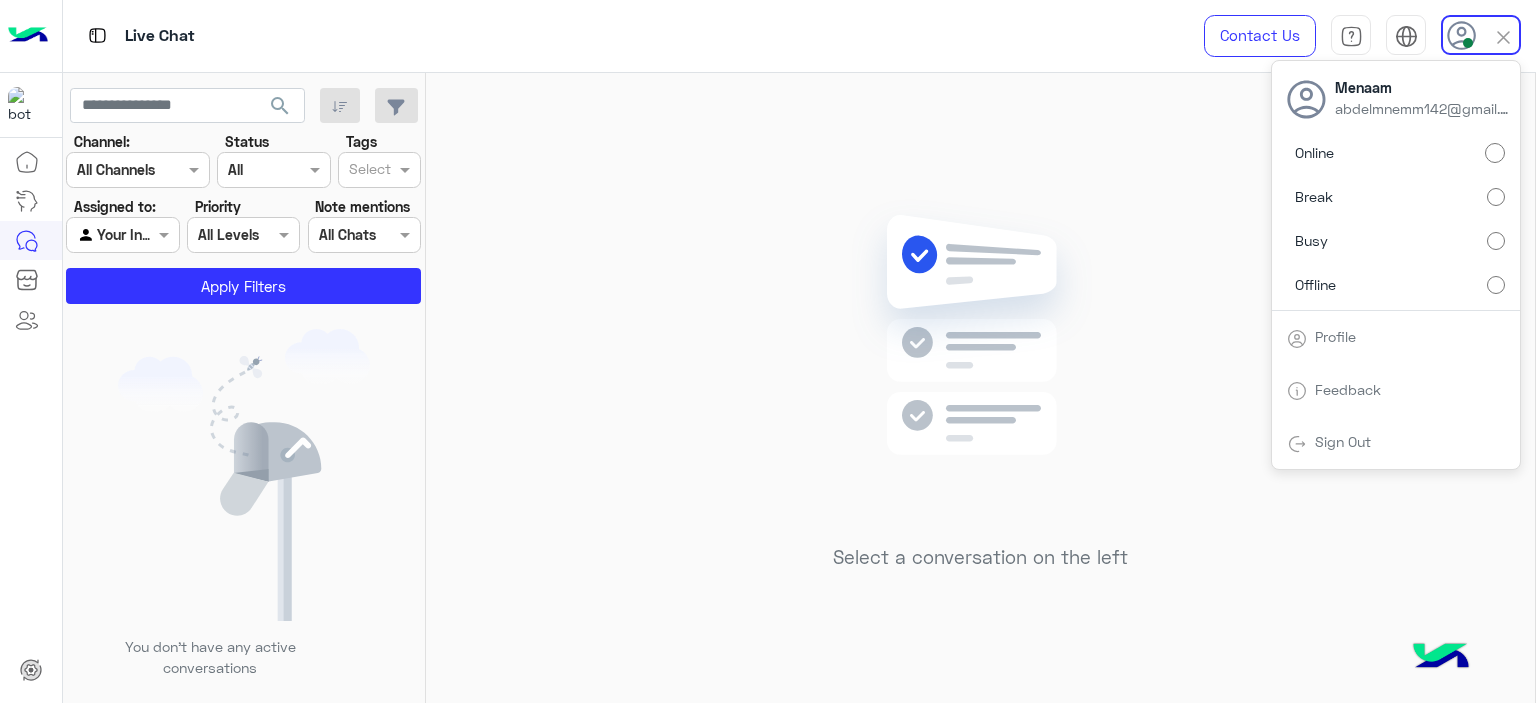 click on "Select a conversation on the left" 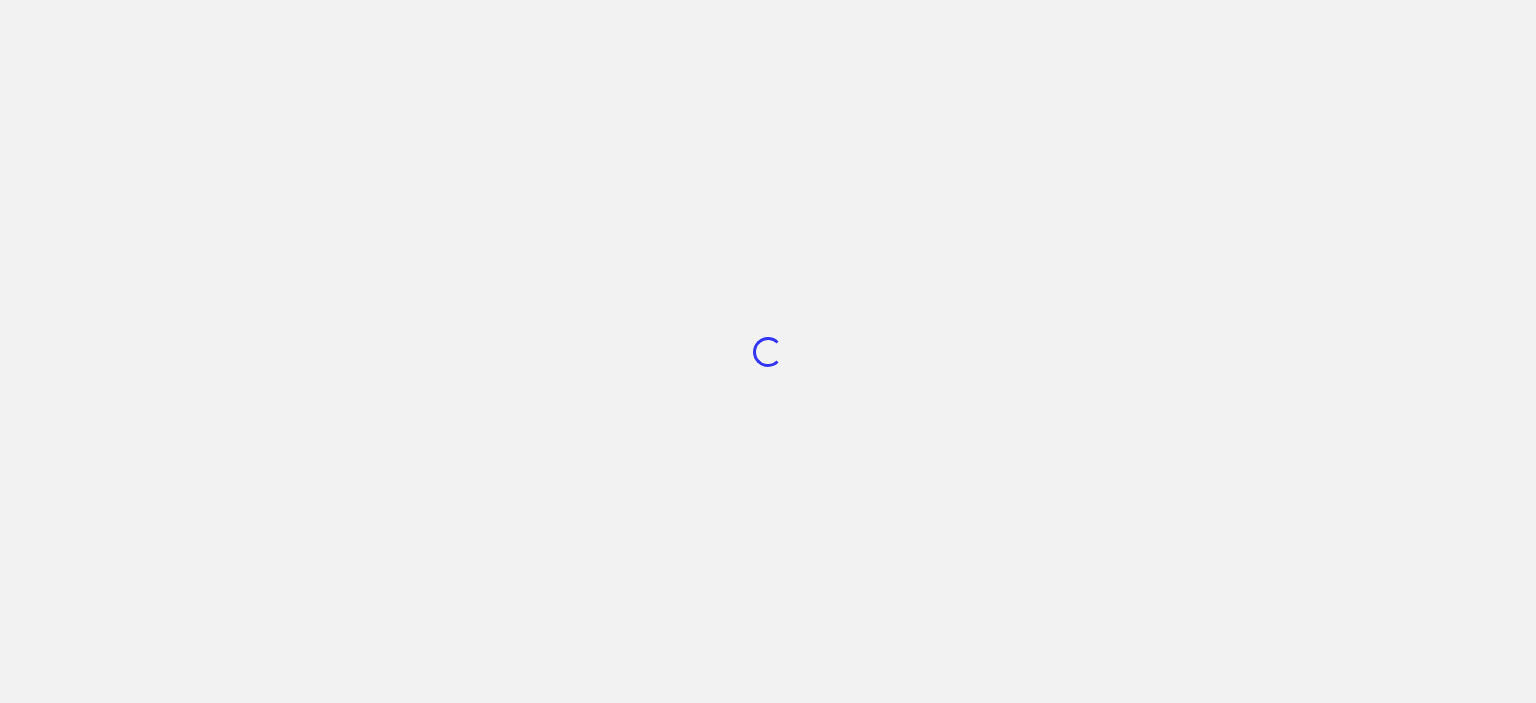 scroll, scrollTop: 0, scrollLeft: 0, axis: both 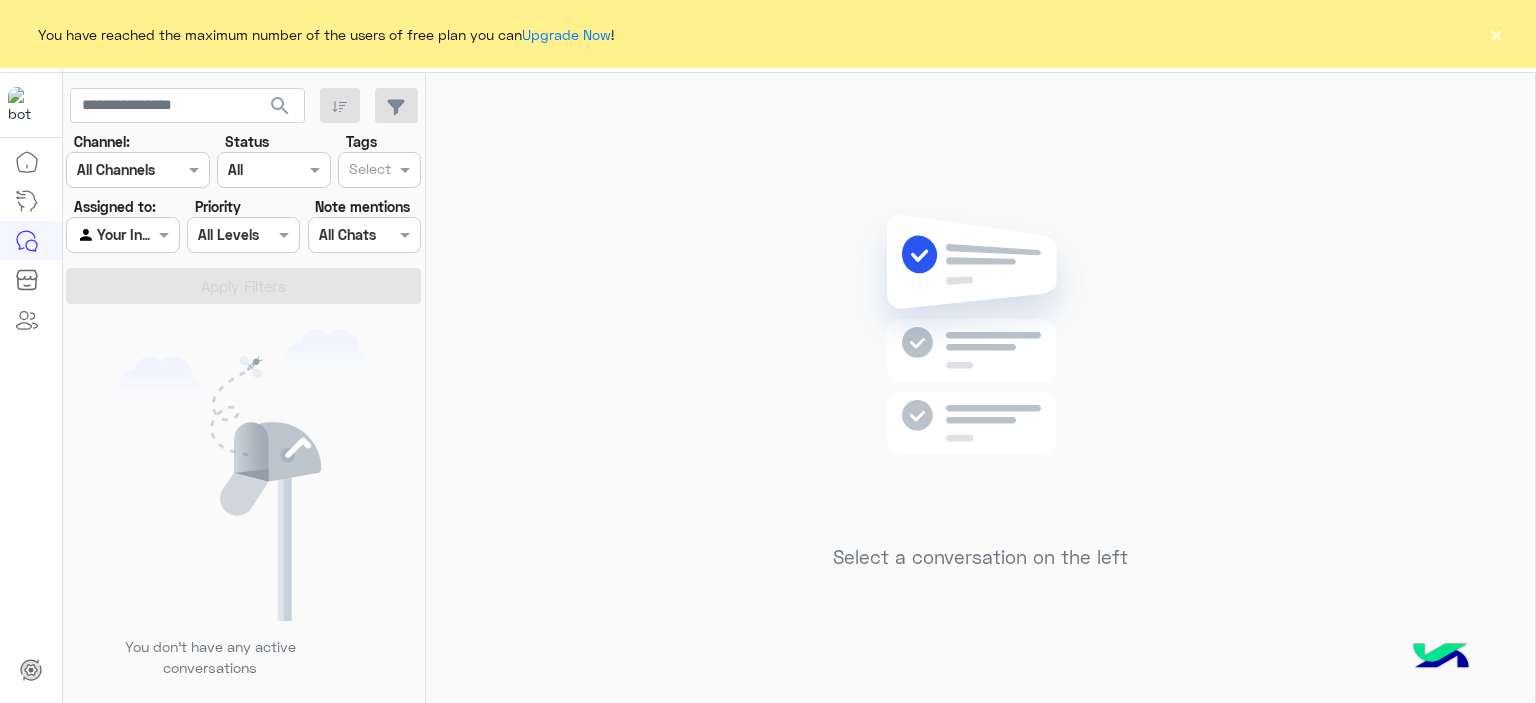 click on "You have reached the maximum number of the users of free plan you can  Upgrade Now ! ×" 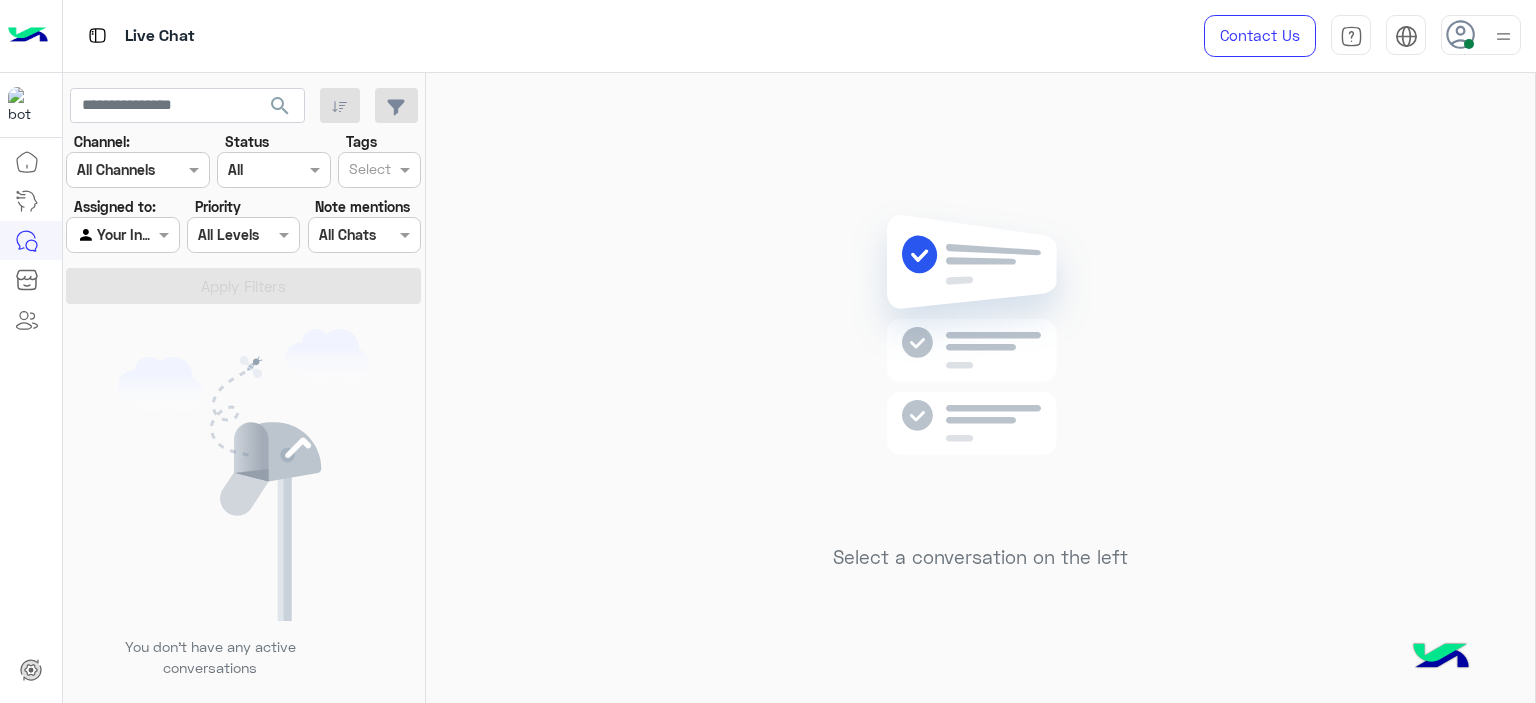 click on "Select a conversation on the left" 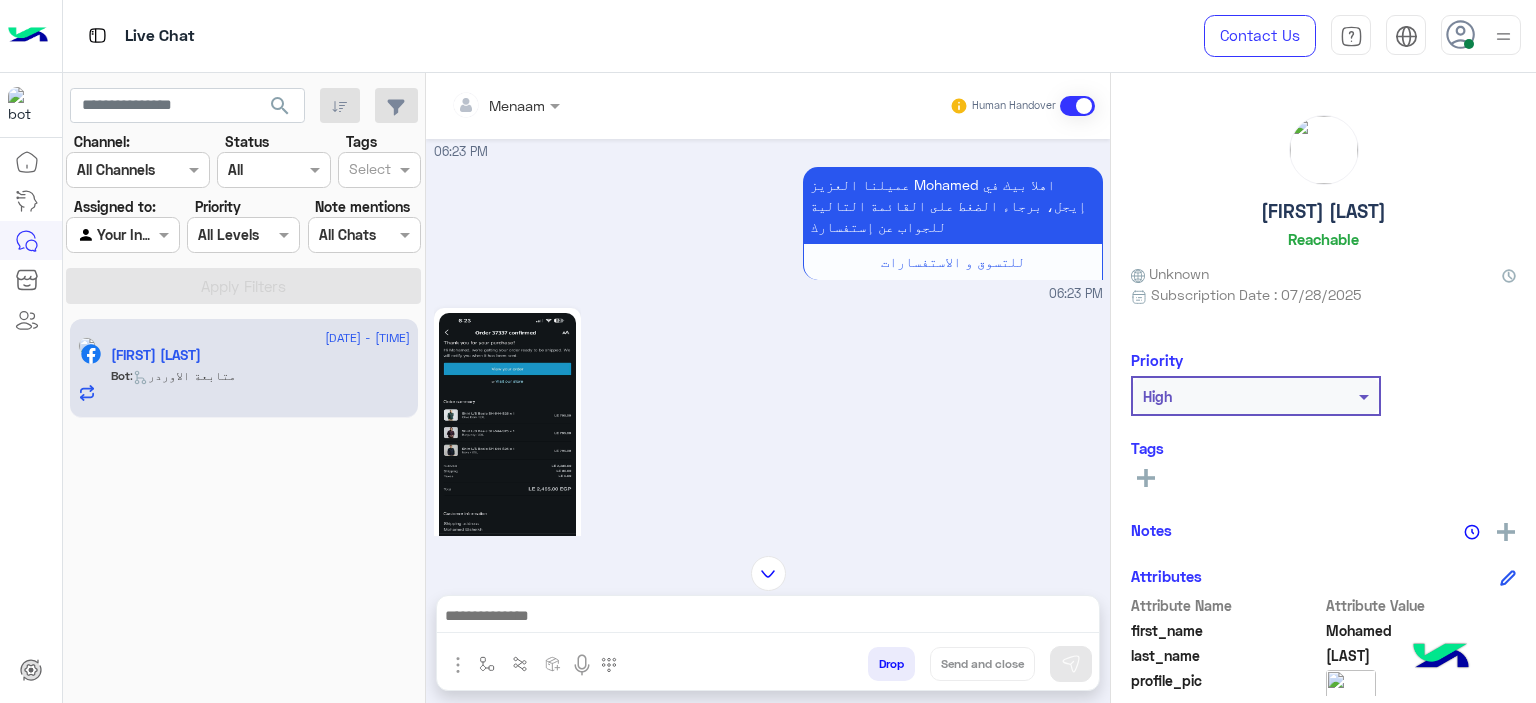 scroll, scrollTop: 900, scrollLeft: 0, axis: vertical 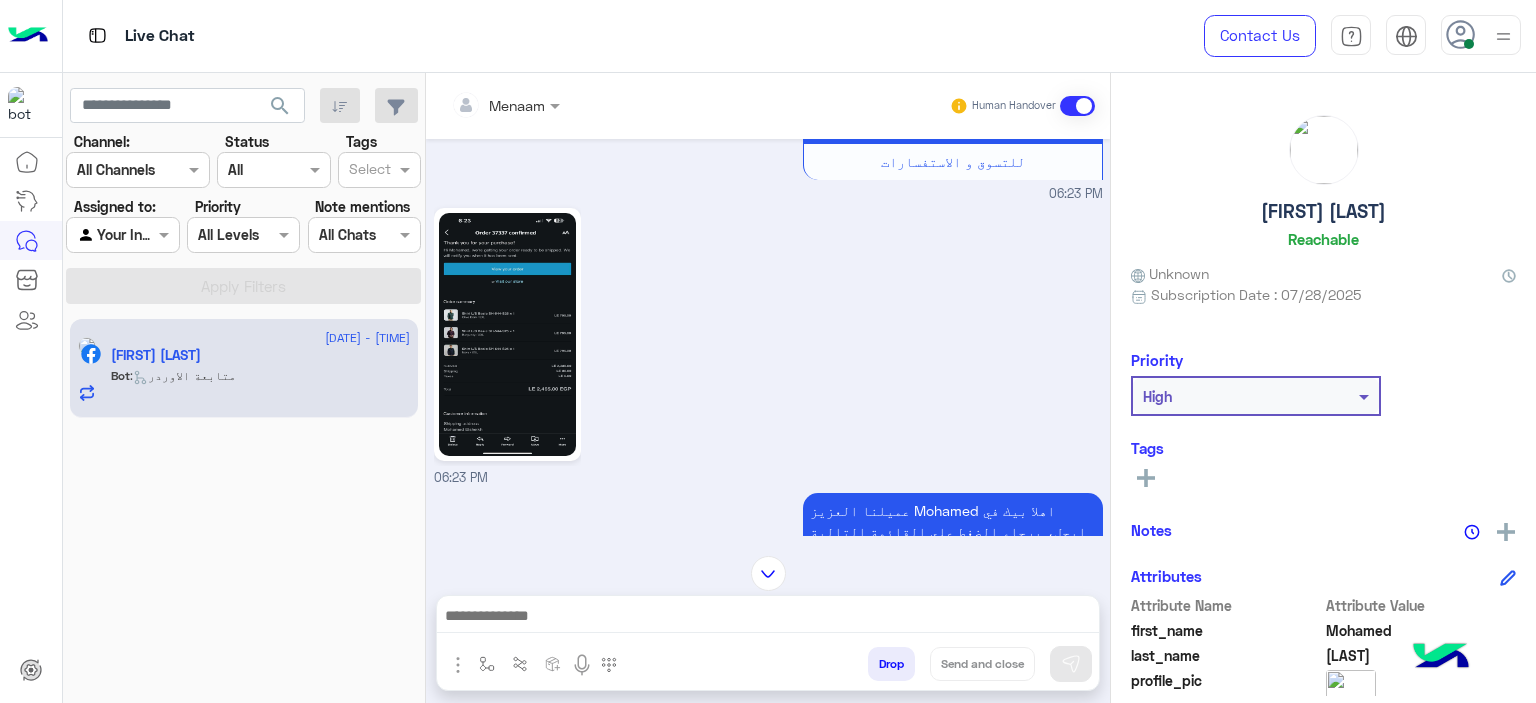 click 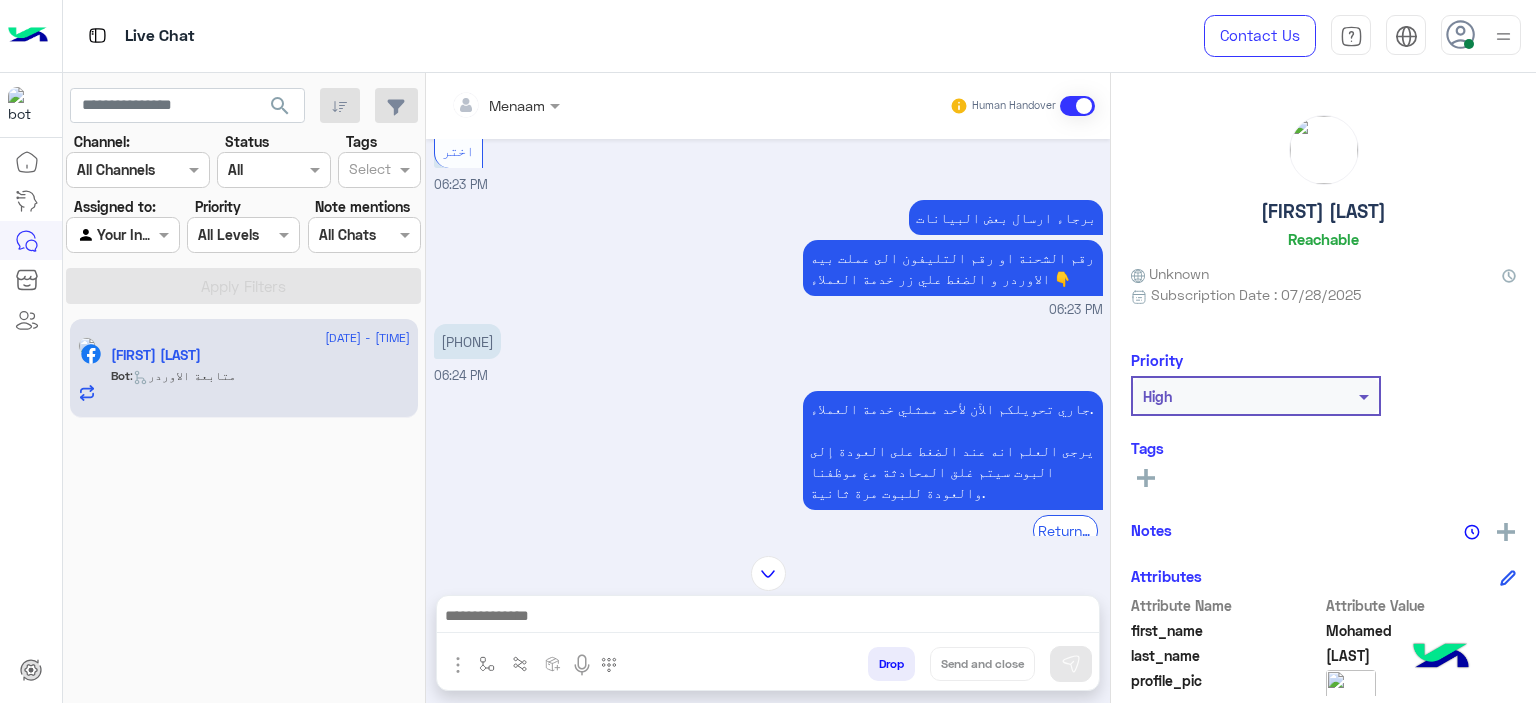 scroll, scrollTop: 1321, scrollLeft: 0, axis: vertical 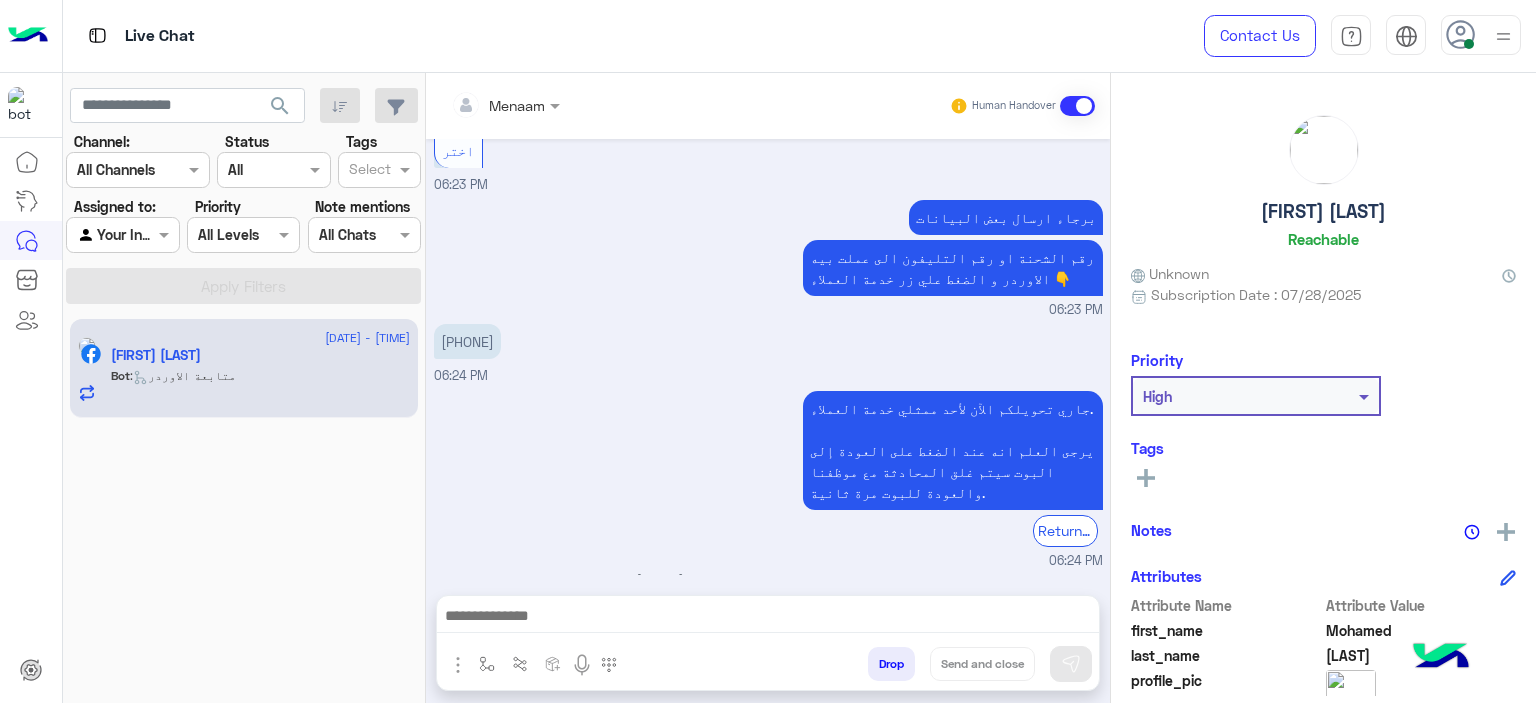 click at bounding box center [768, 621] 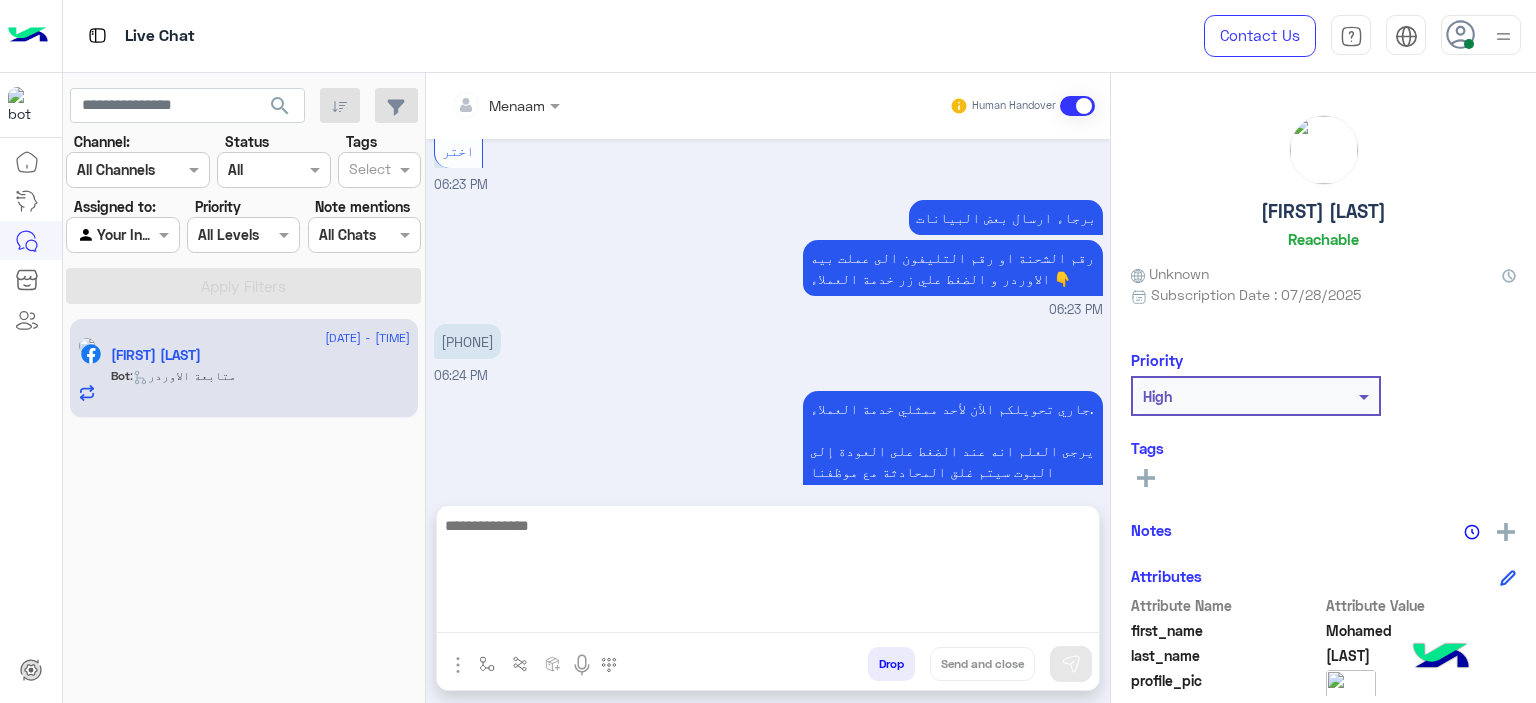 click at bounding box center [768, 573] 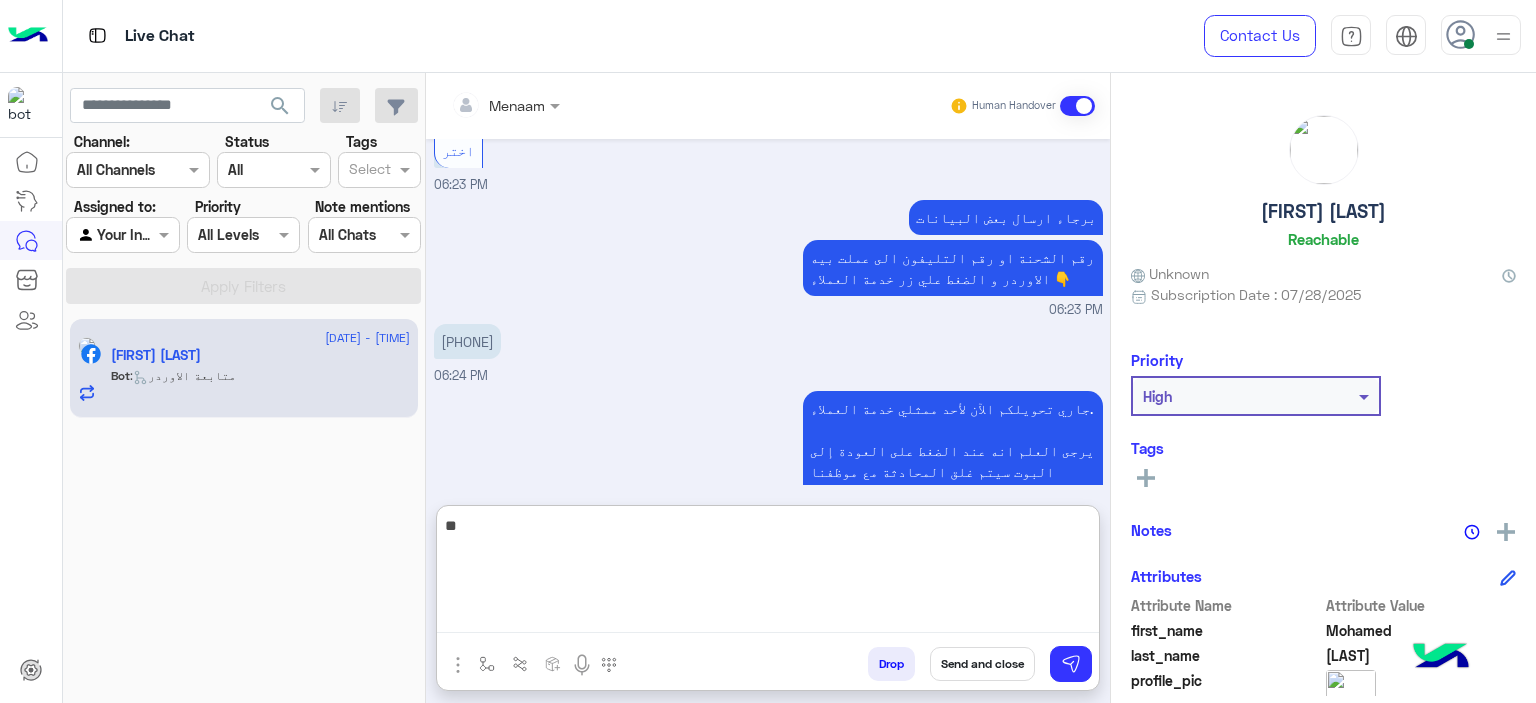 type on "*" 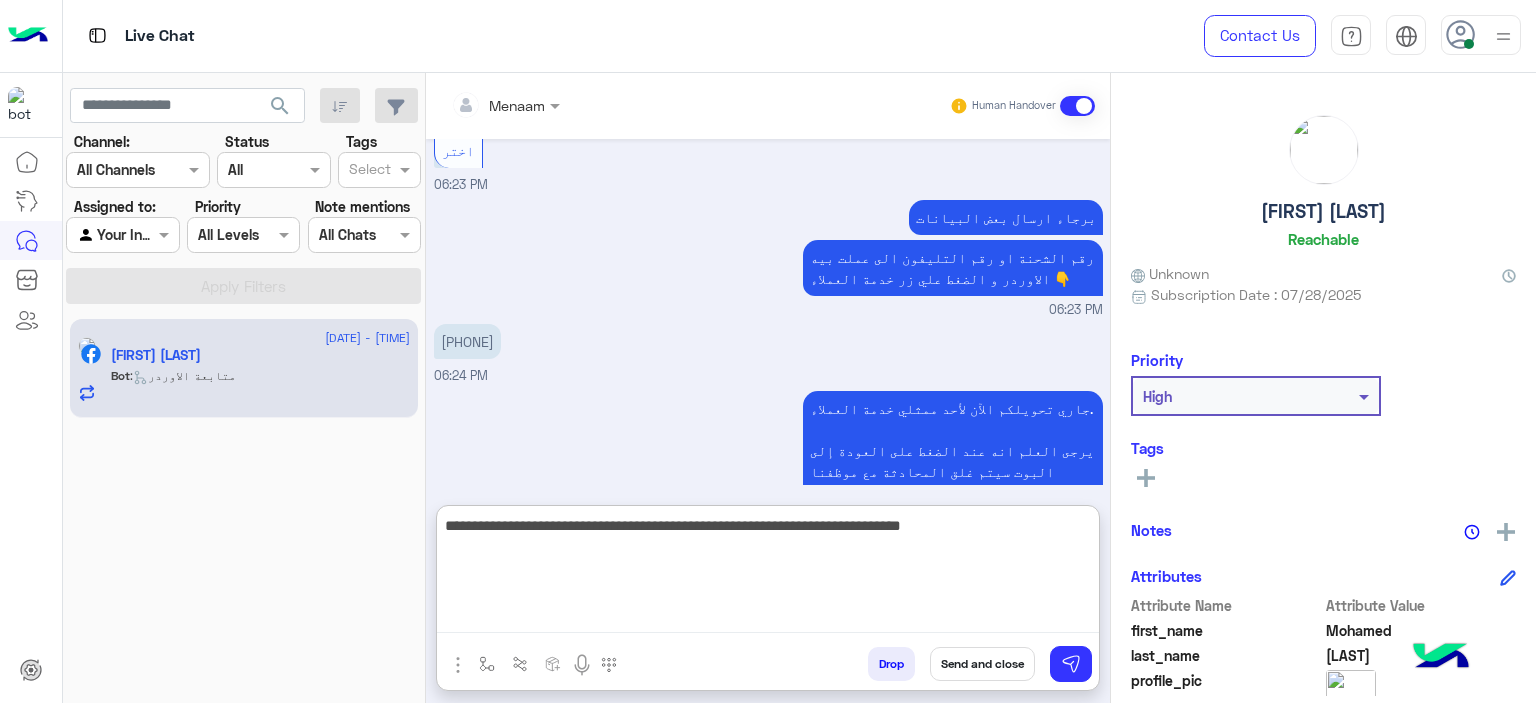 type on "**********" 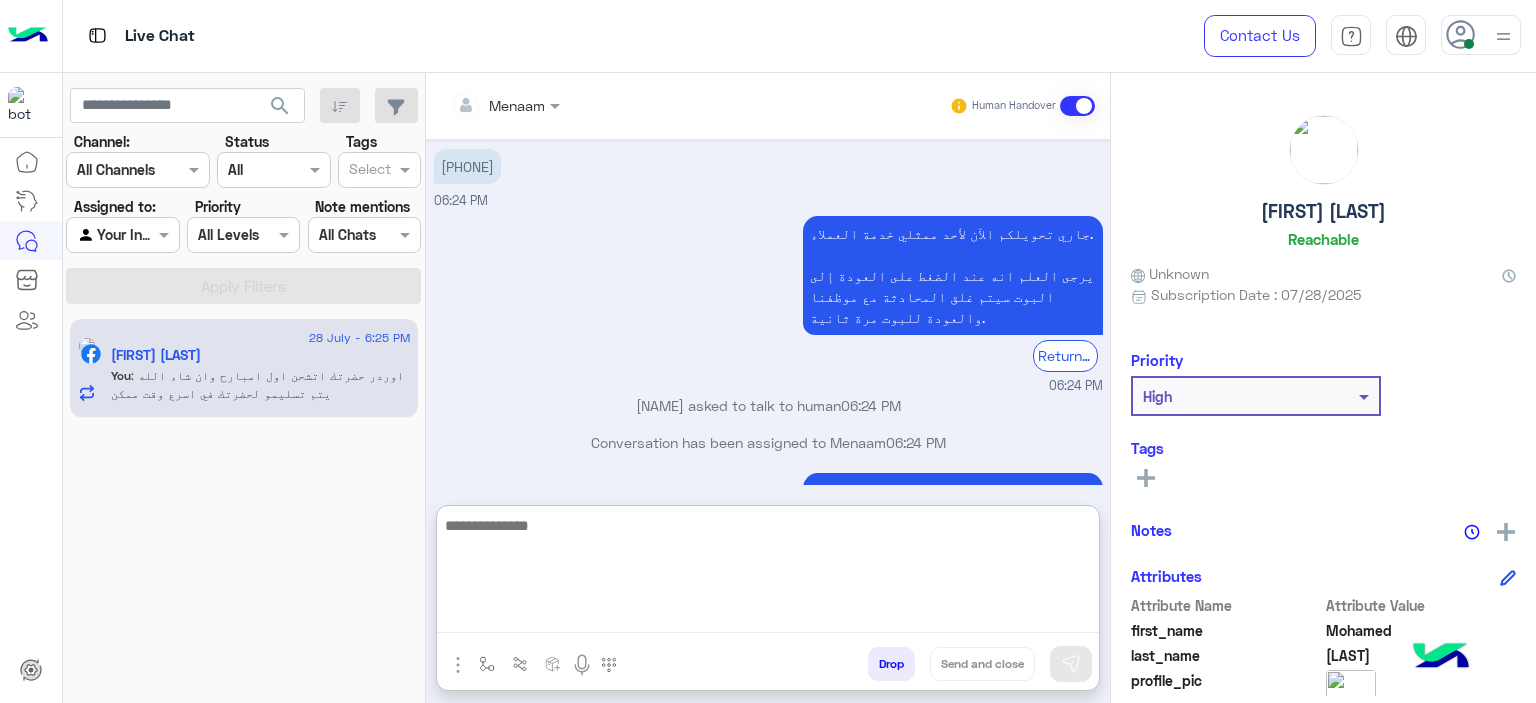 scroll, scrollTop: 1533, scrollLeft: 0, axis: vertical 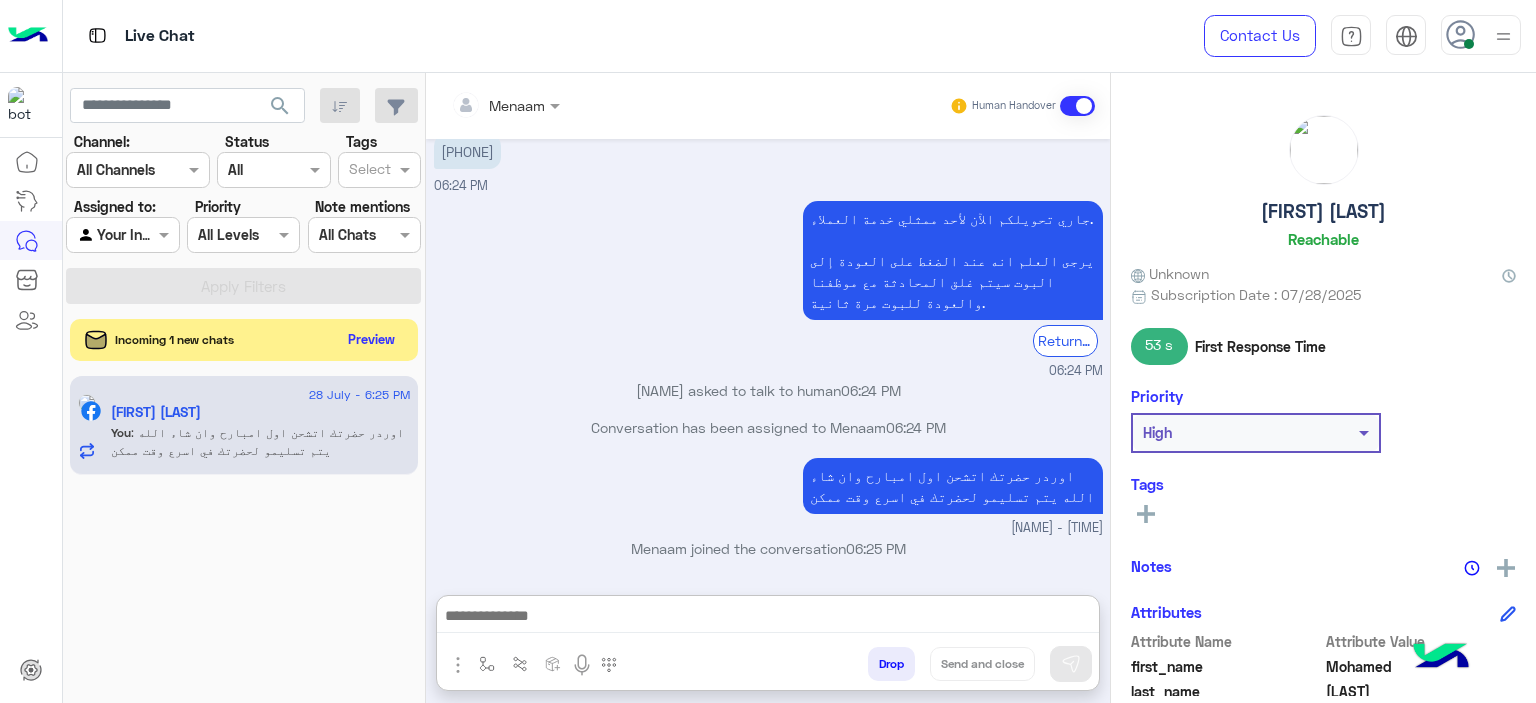 click on "Preview" 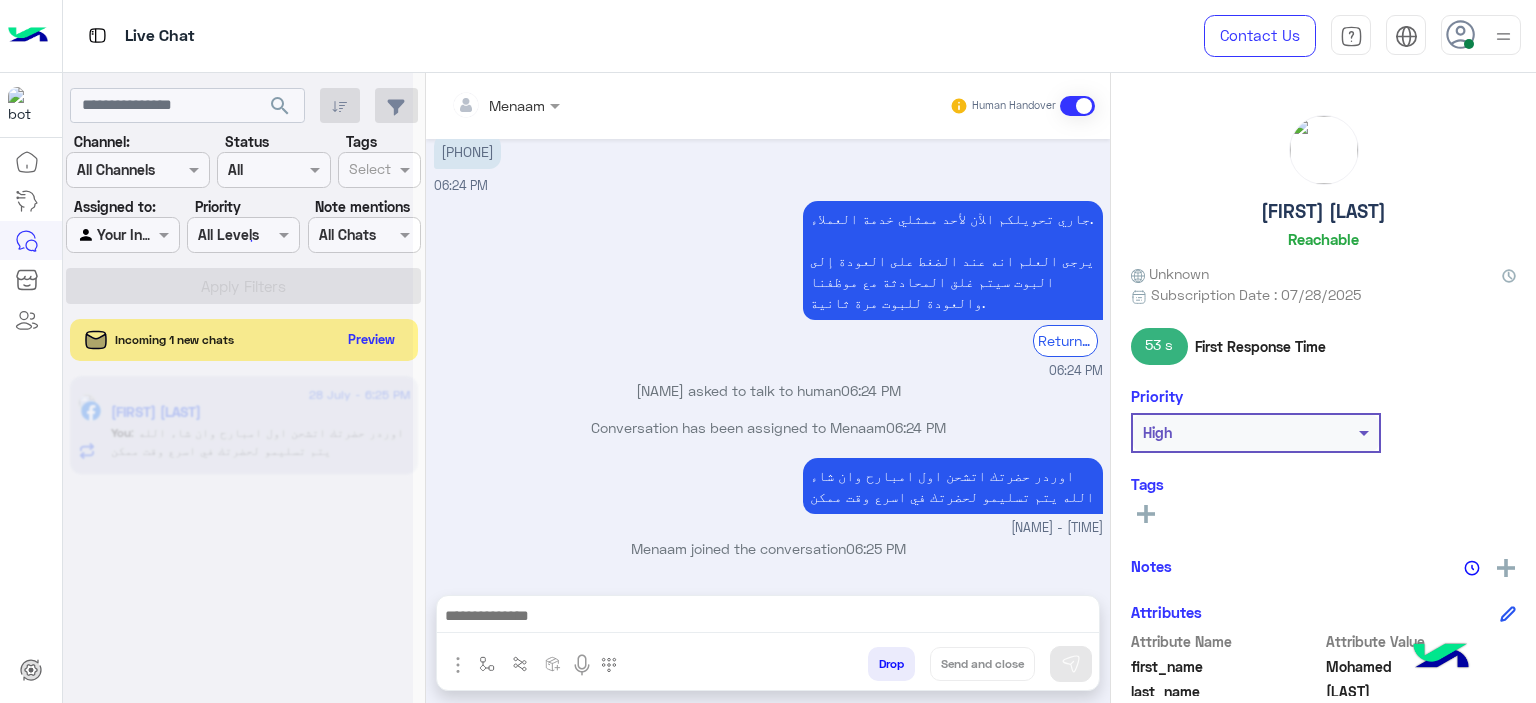 scroll, scrollTop: 1443, scrollLeft: 0, axis: vertical 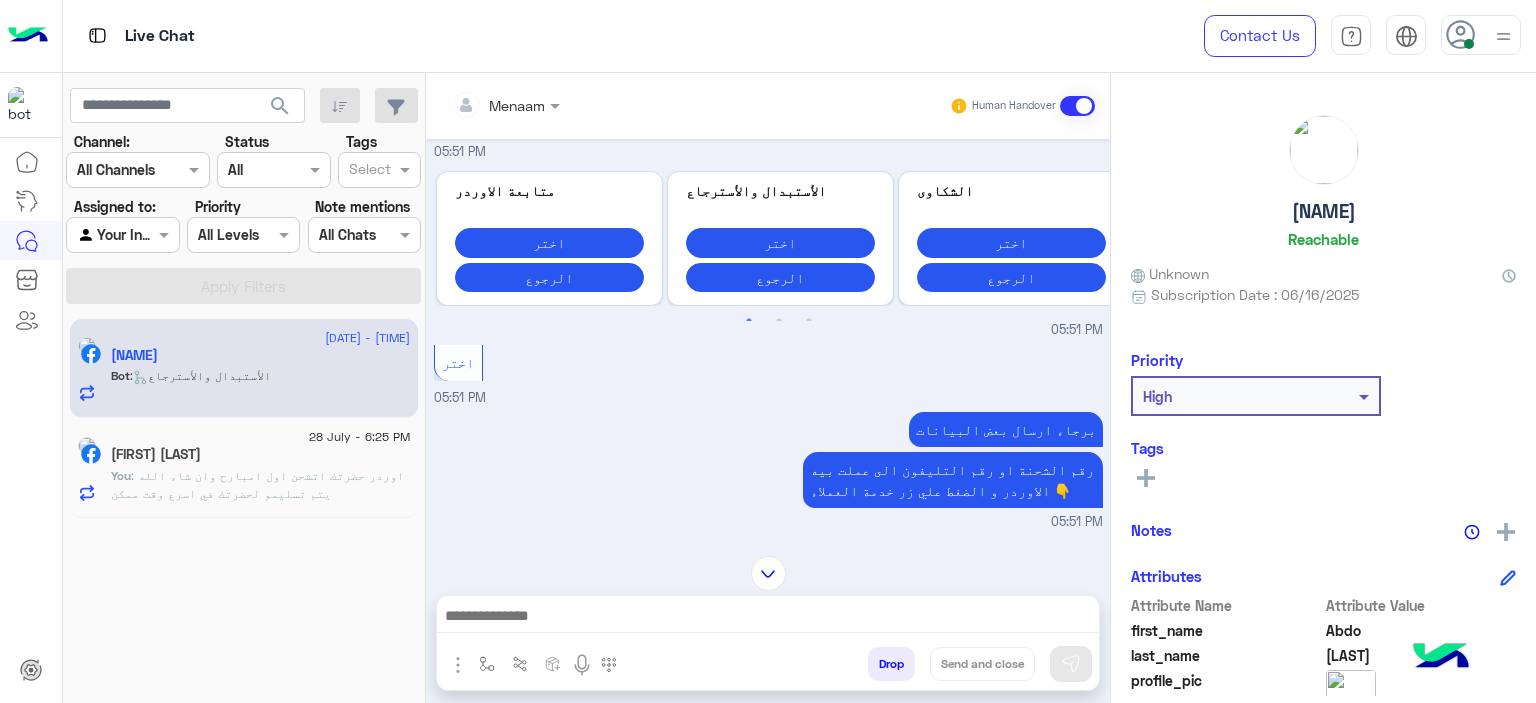 click on "[PHONE]" at bounding box center [467, 554] 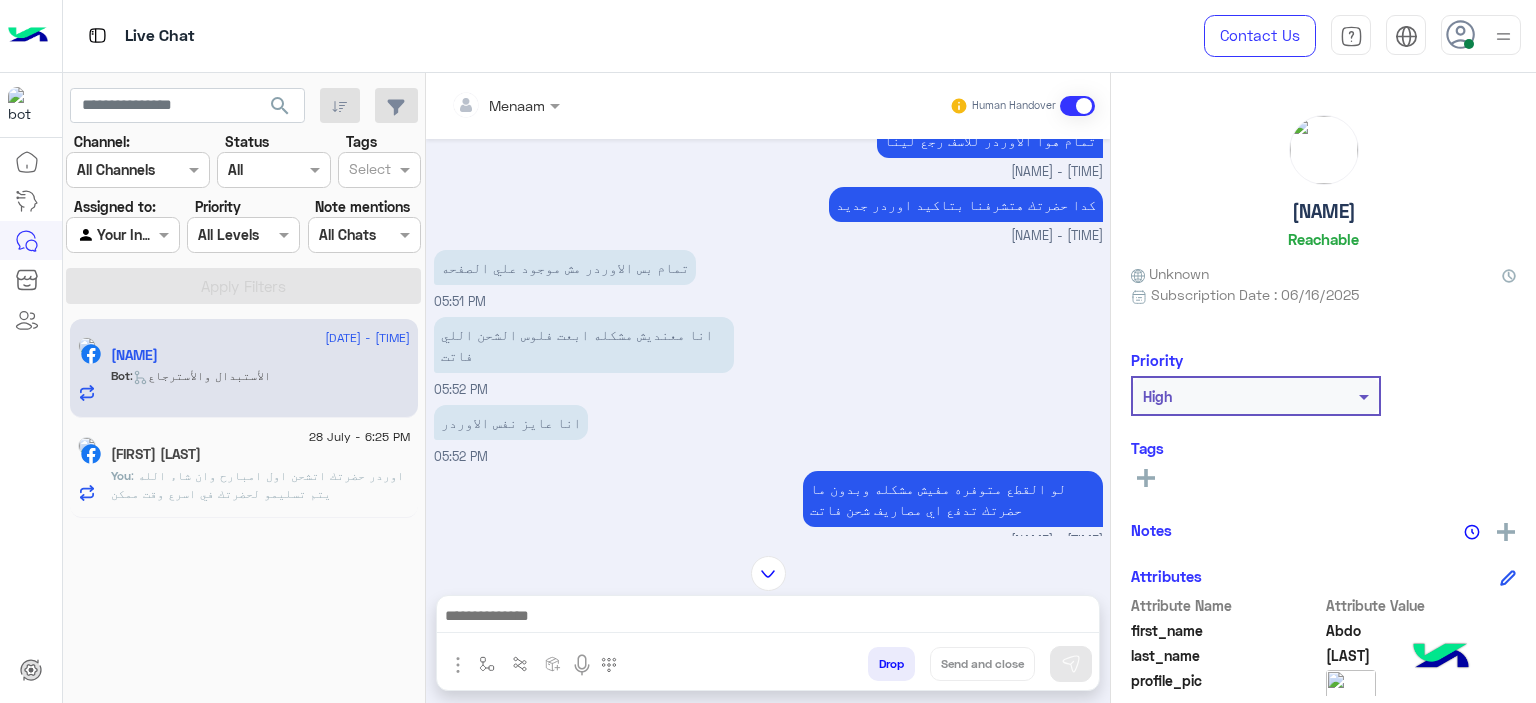 scroll, scrollTop: 6359, scrollLeft: 0, axis: vertical 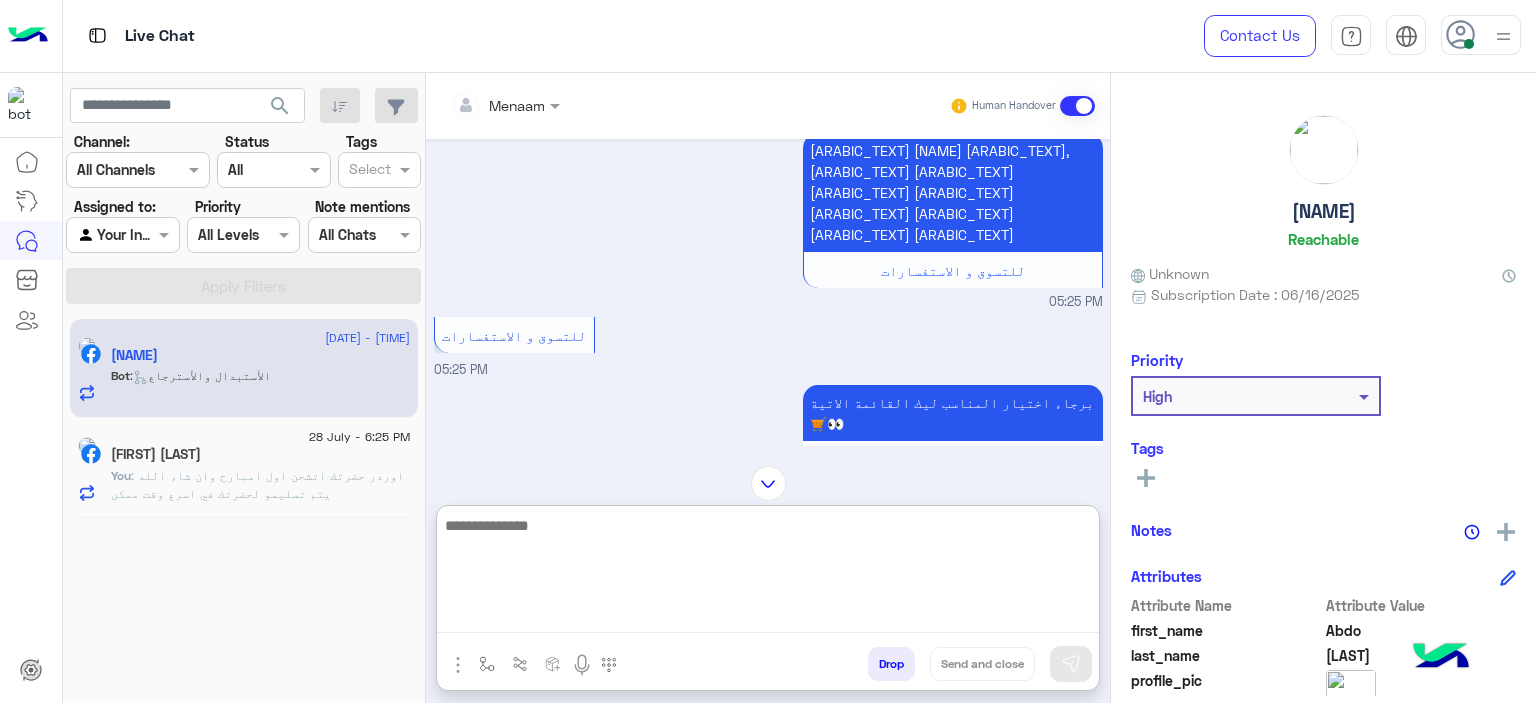 click at bounding box center (768, 573) 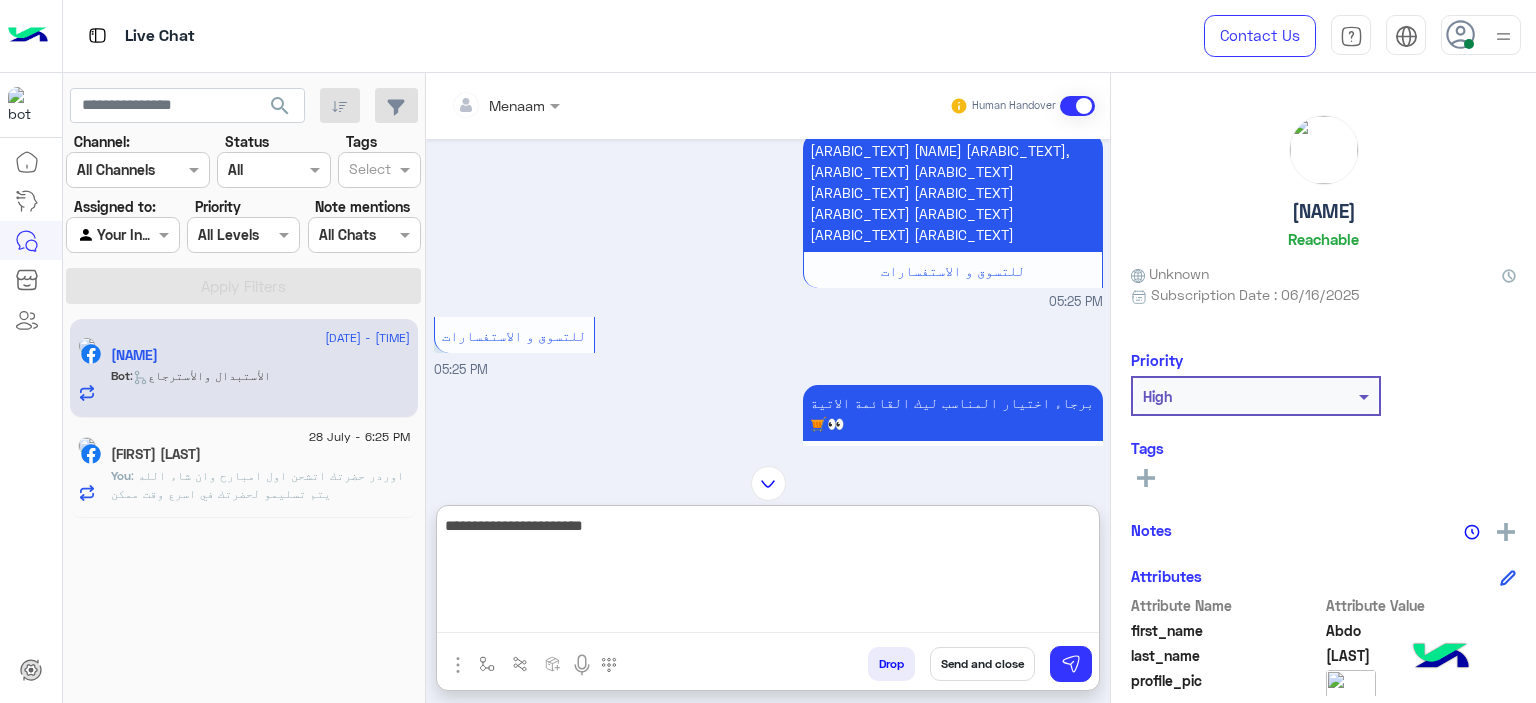type on "**********" 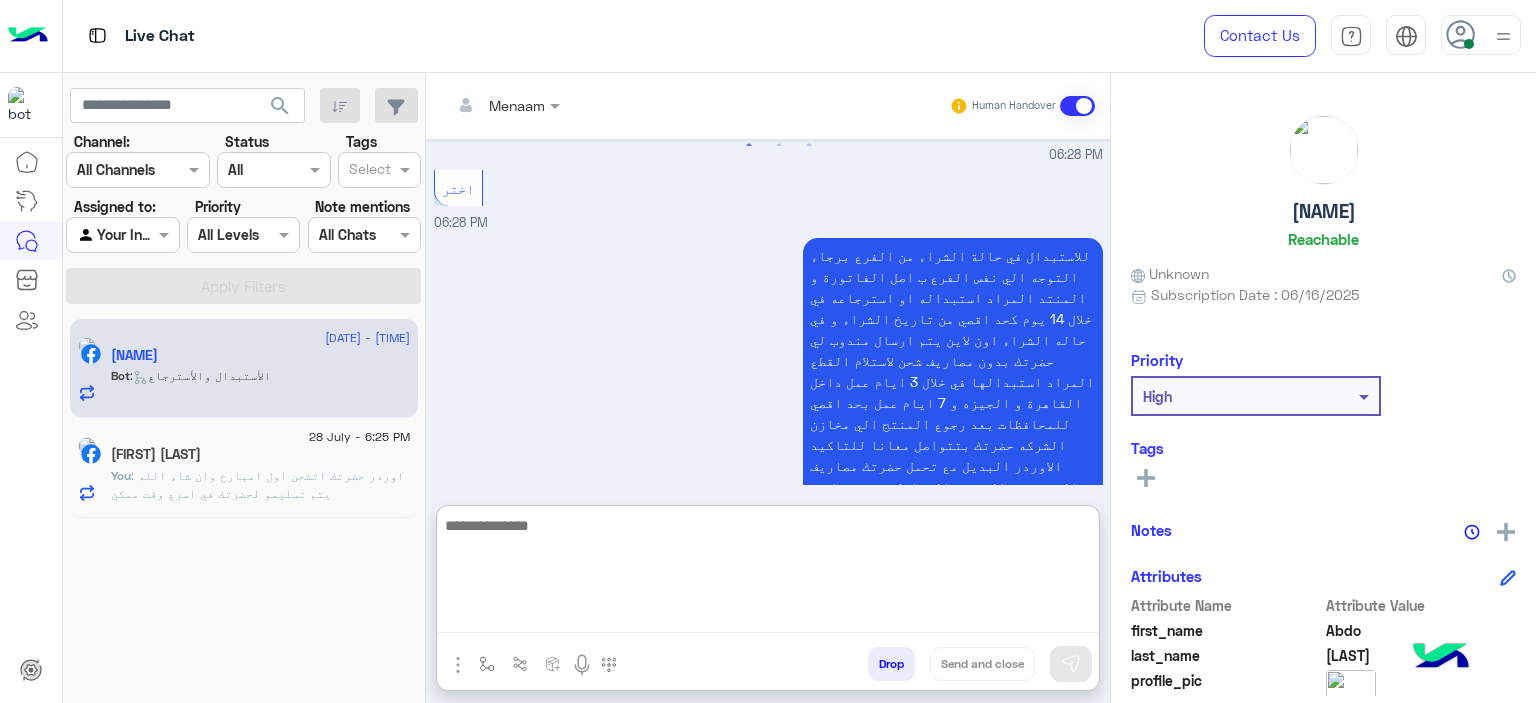 scroll, scrollTop: 8812, scrollLeft: 0, axis: vertical 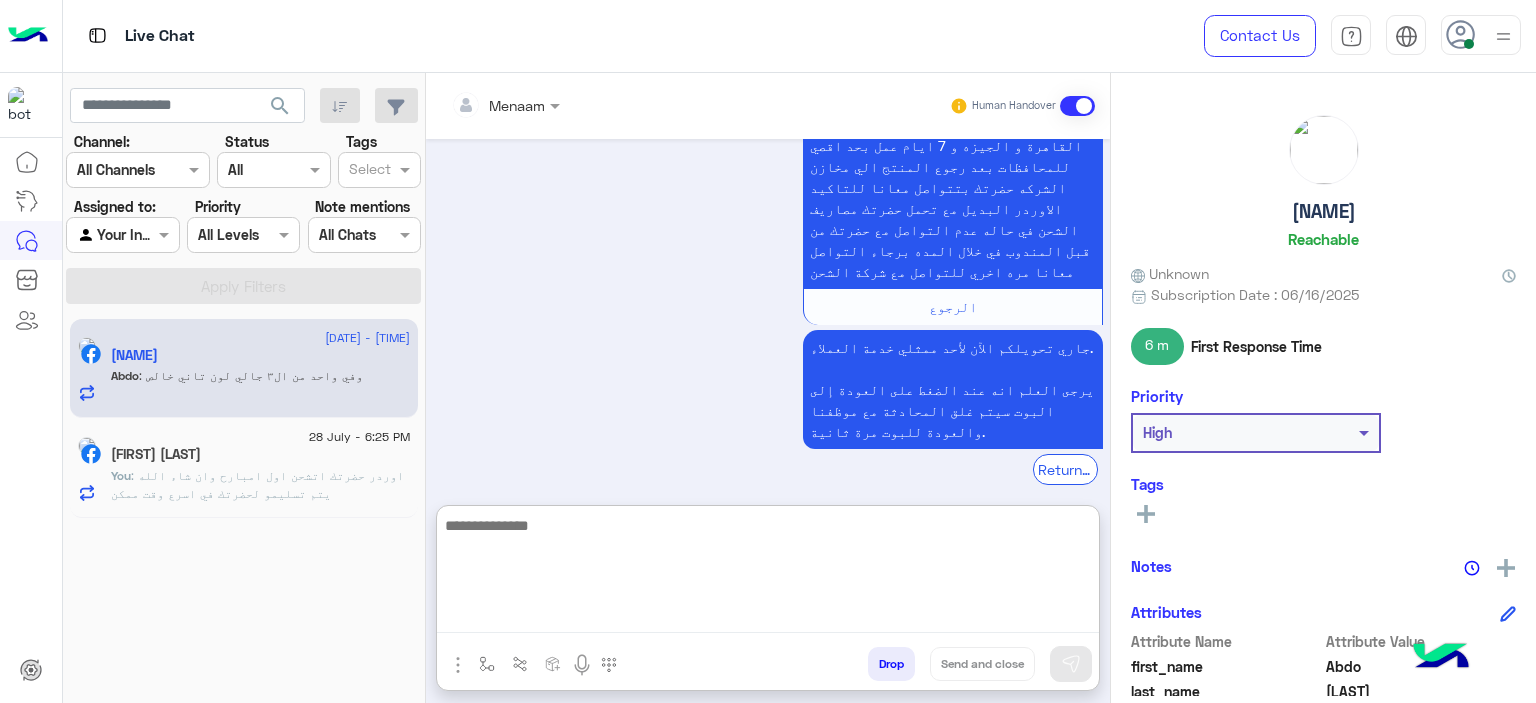 click at bounding box center [768, 573] 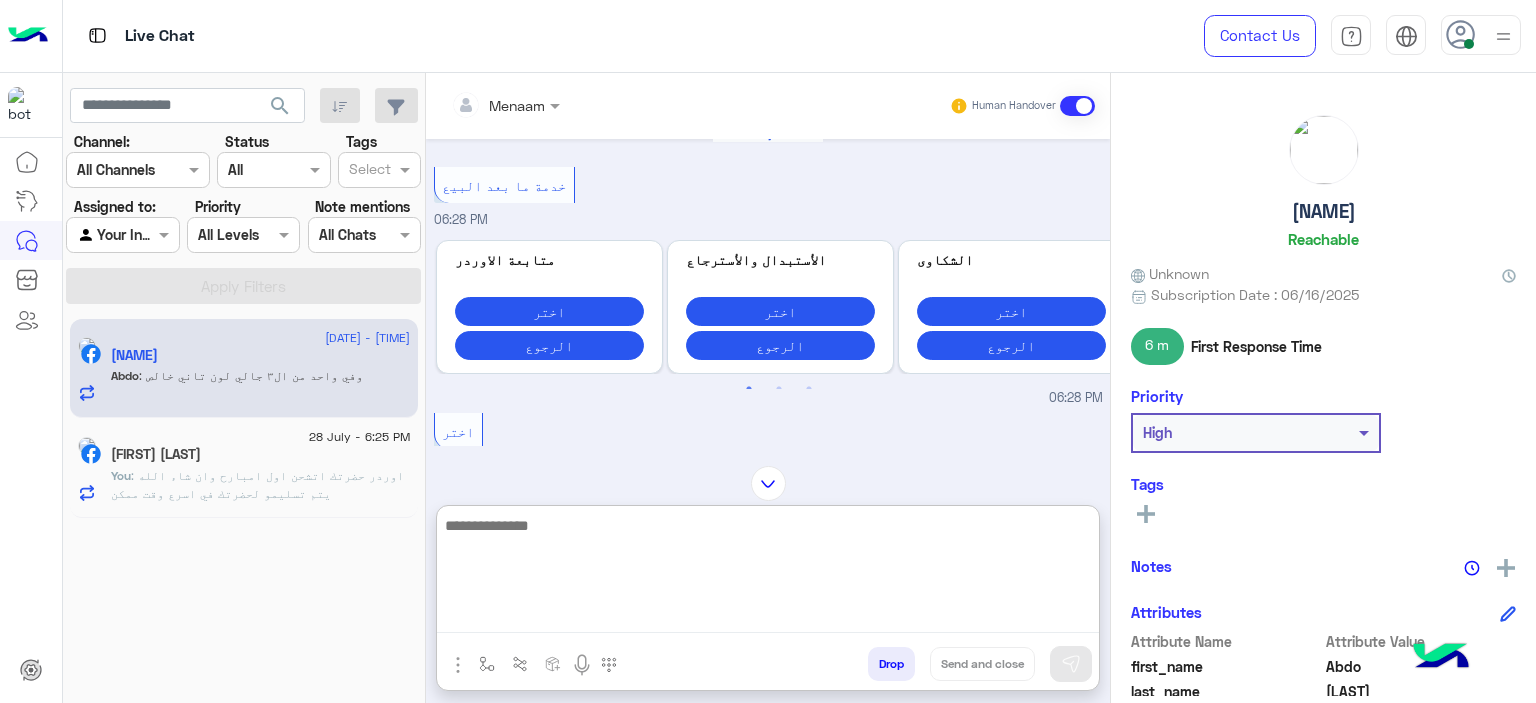 scroll, scrollTop: 9115, scrollLeft: 0, axis: vertical 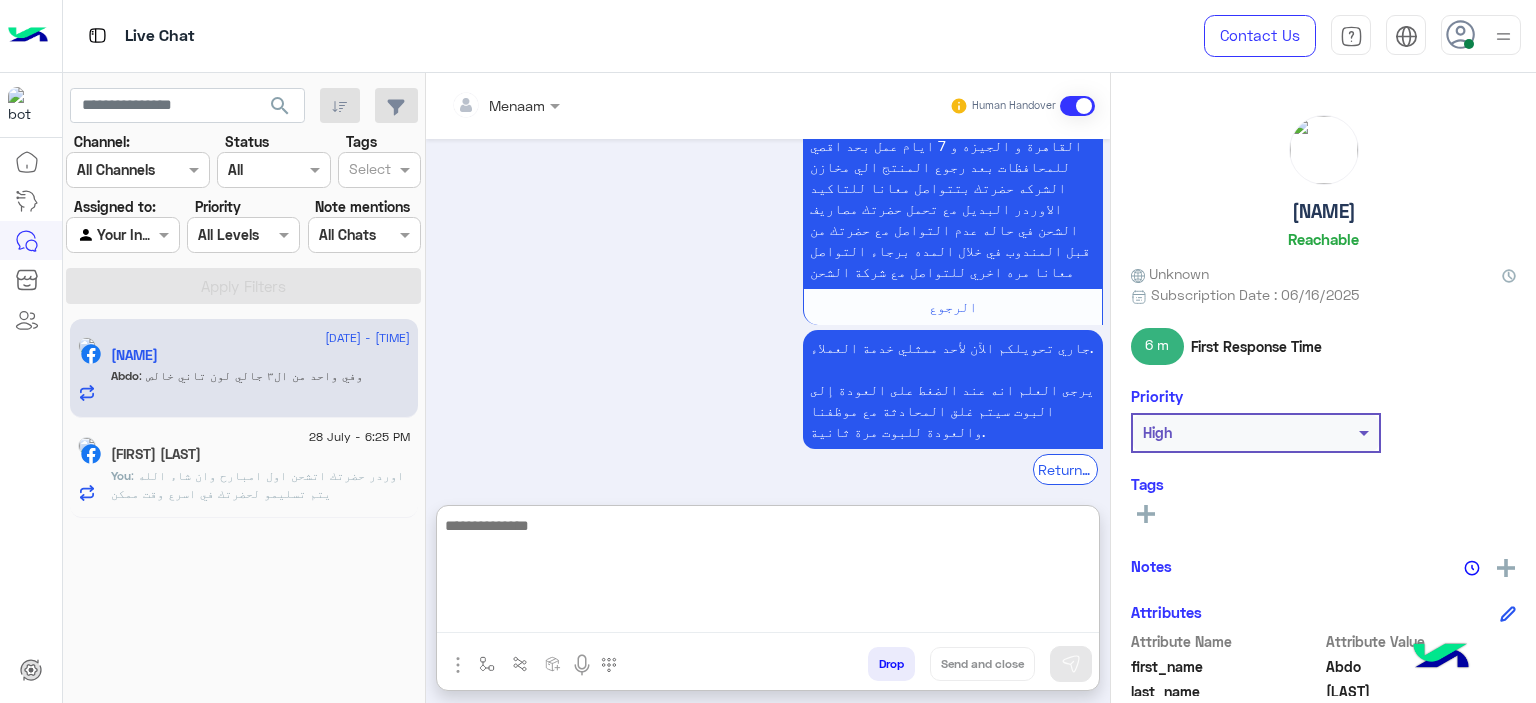 click at bounding box center (768, 573) 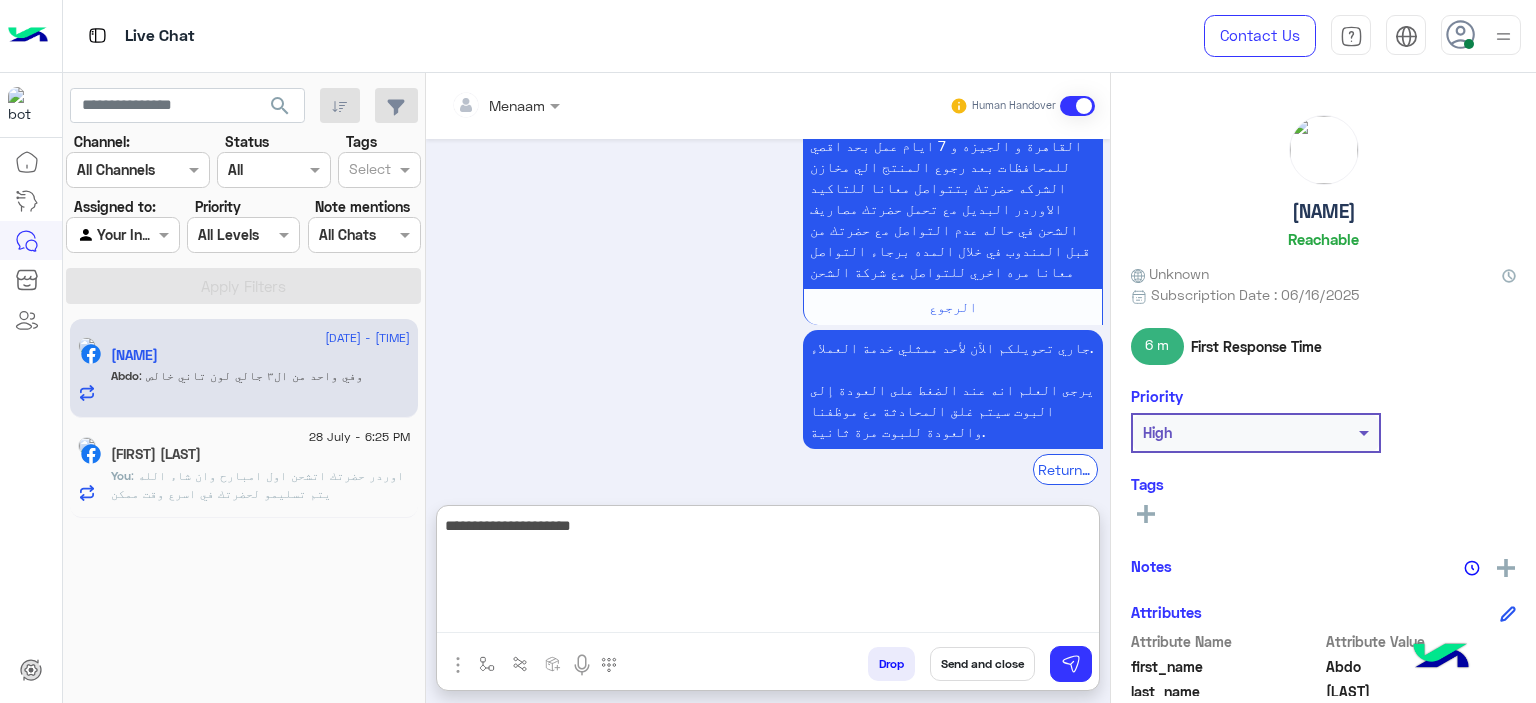 type on "**********" 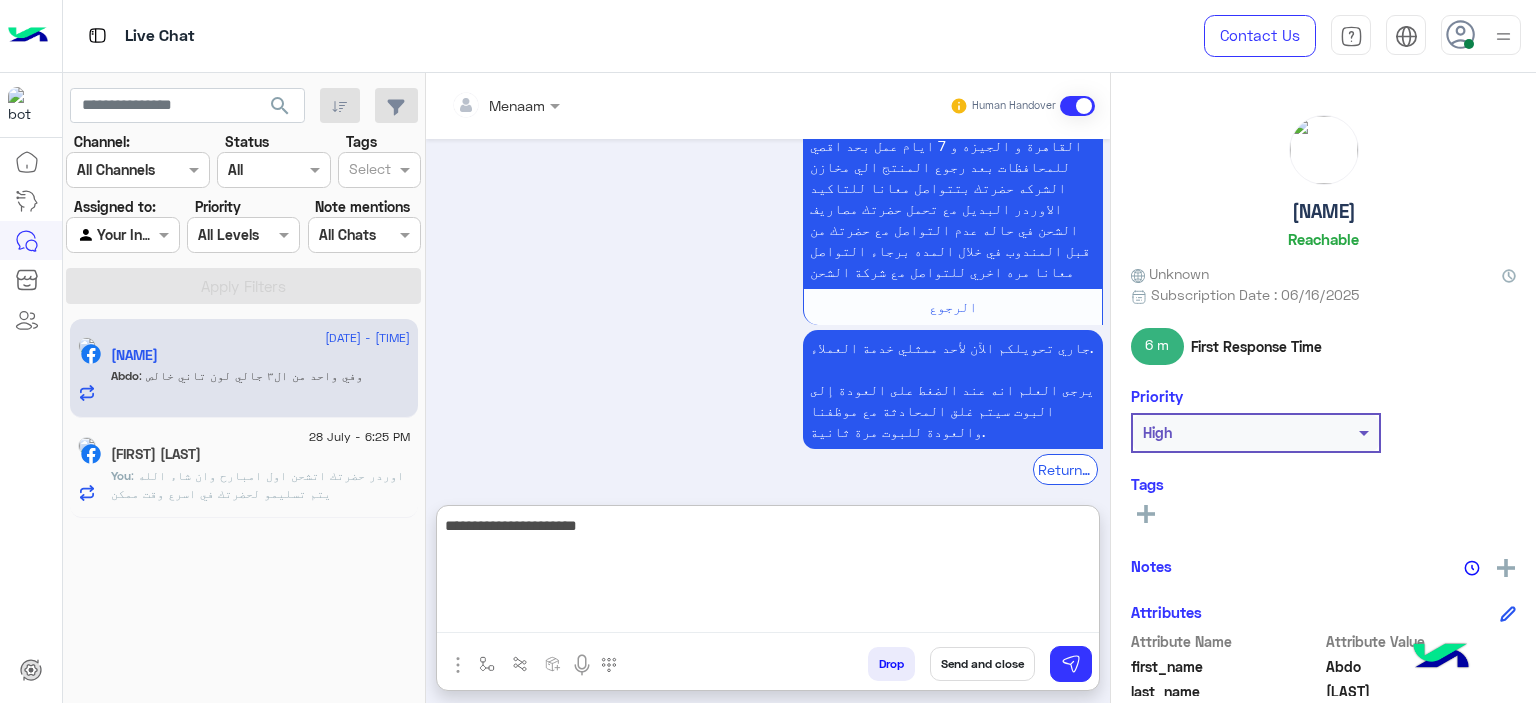 type 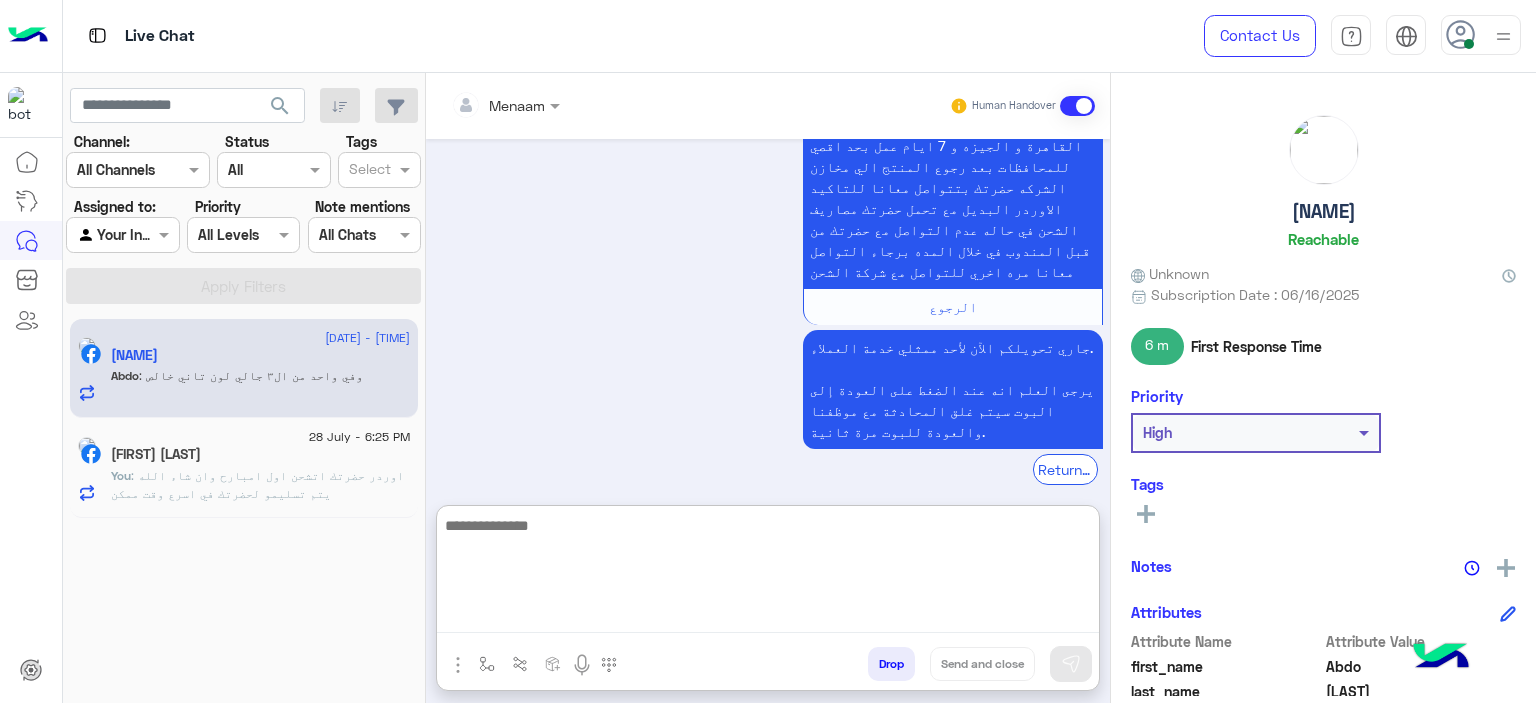 scroll, scrollTop: 9178, scrollLeft: 0, axis: vertical 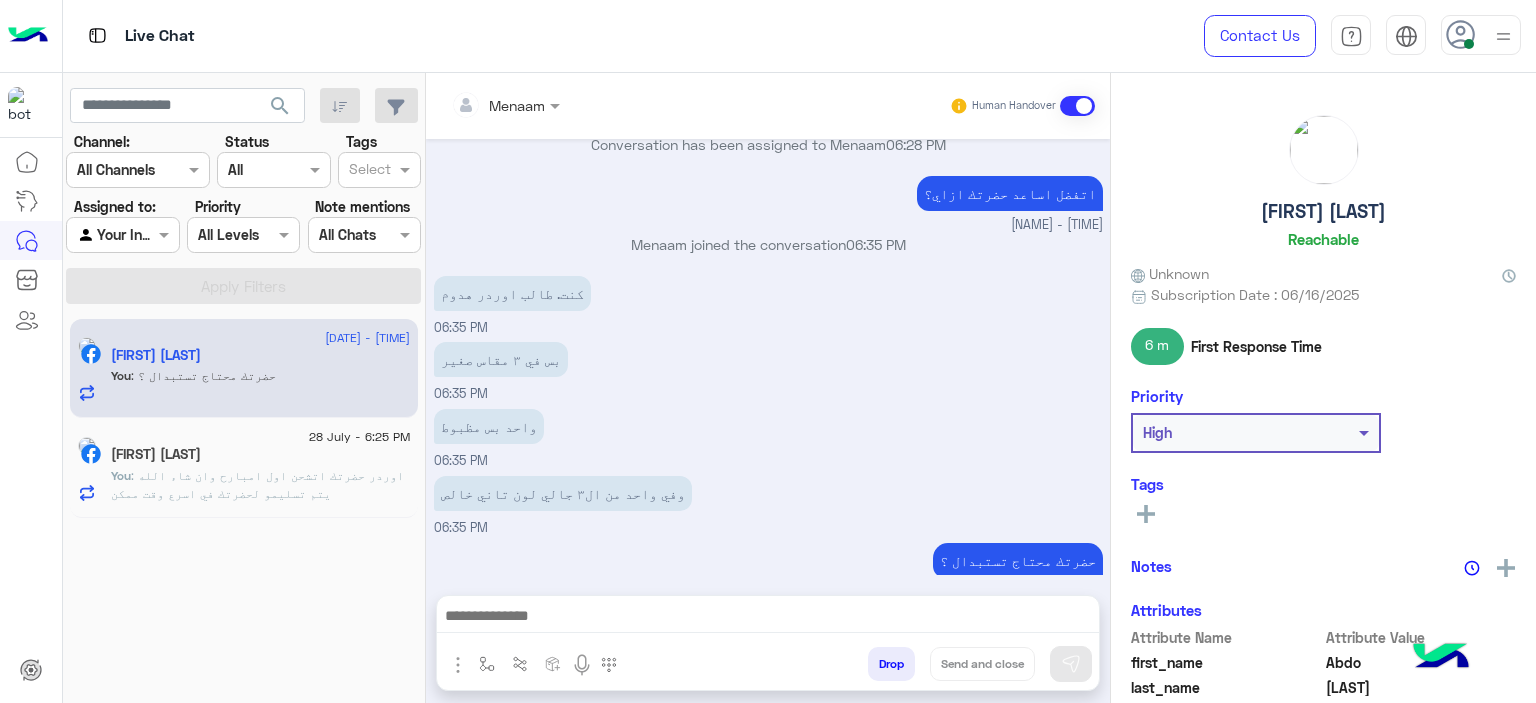 click on ": اوردر حضرتك اتشحن اول امبارح وان شاء الله يتم تسليمو لحضرتك في اسرع وقت ممكن" 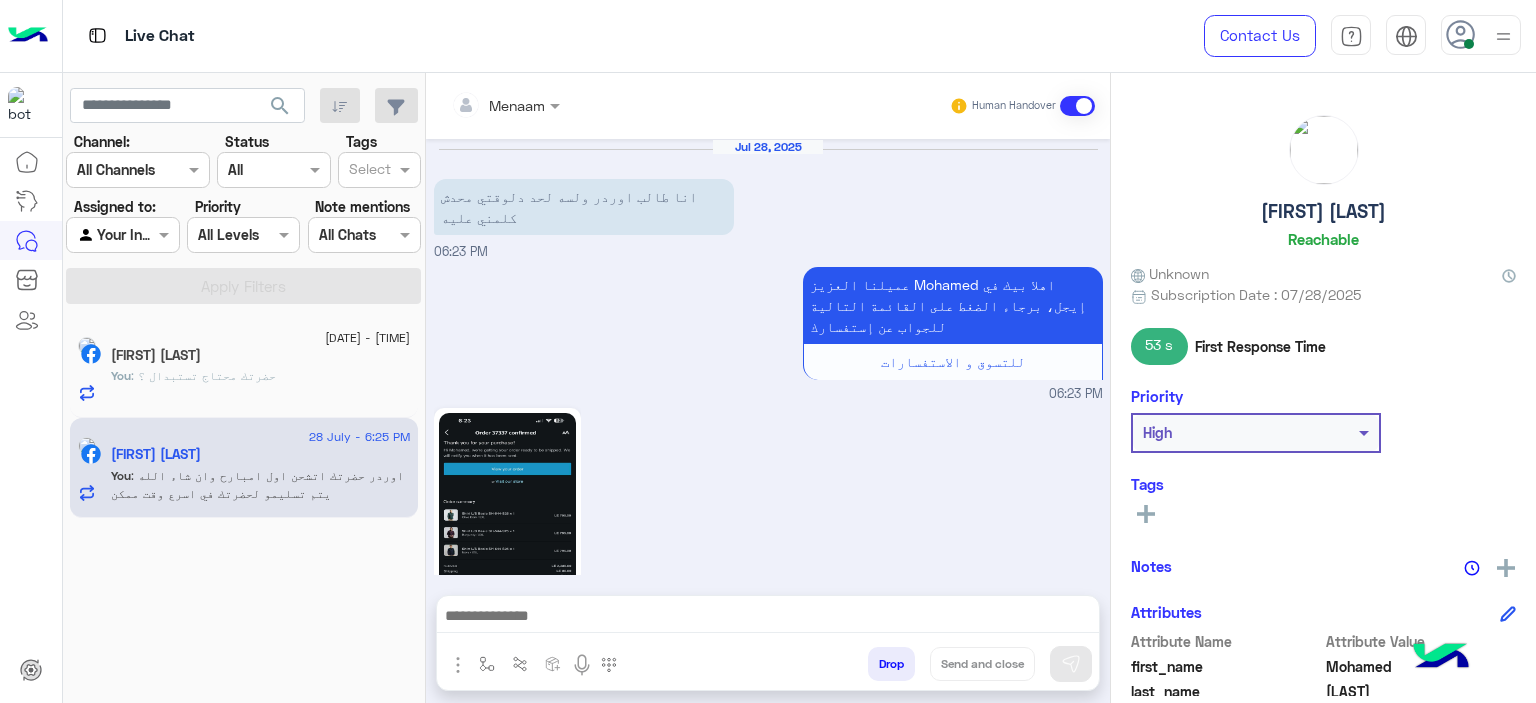 scroll, scrollTop: 1443, scrollLeft: 0, axis: vertical 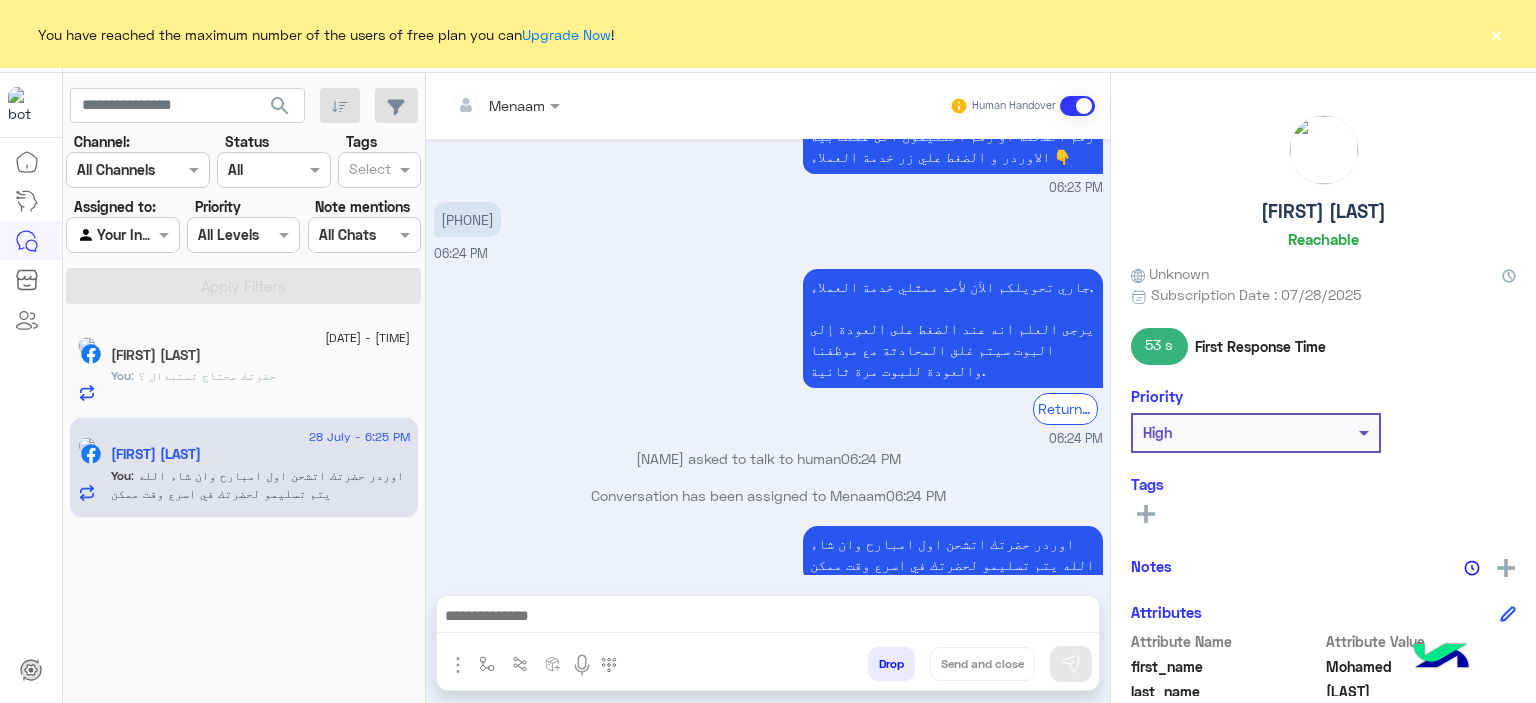 click on "×" 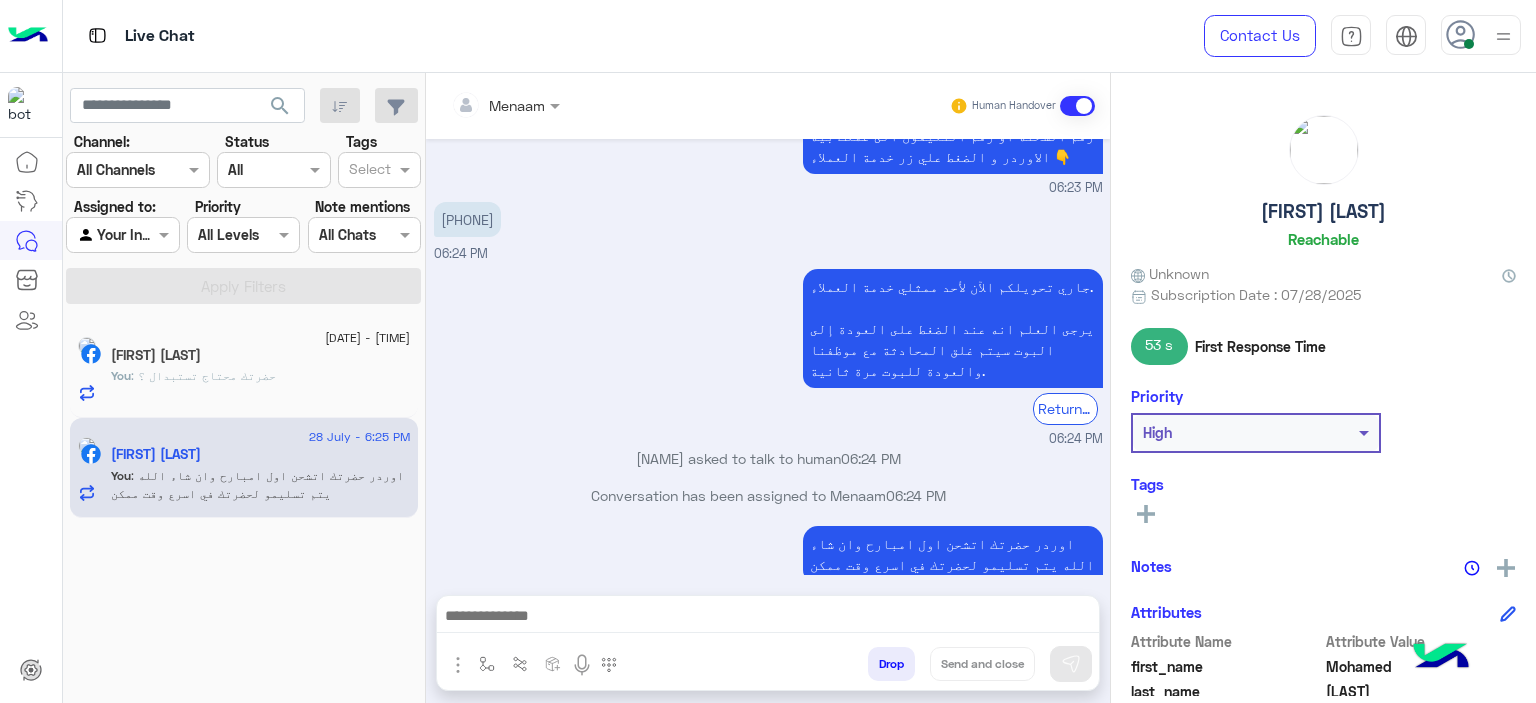 click on ": حضرتك محتاج تستبدال ؟" 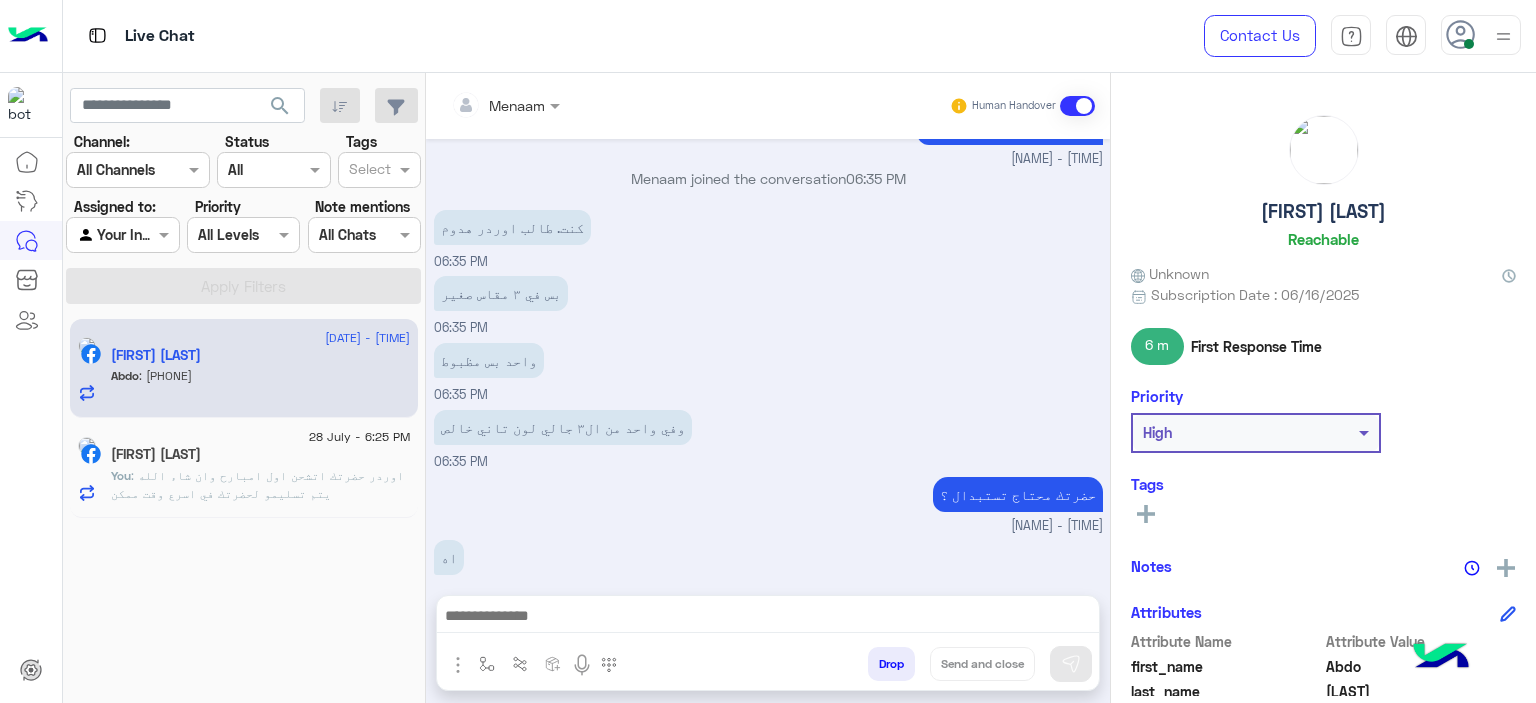 scroll, scrollTop: 1703, scrollLeft: 0, axis: vertical 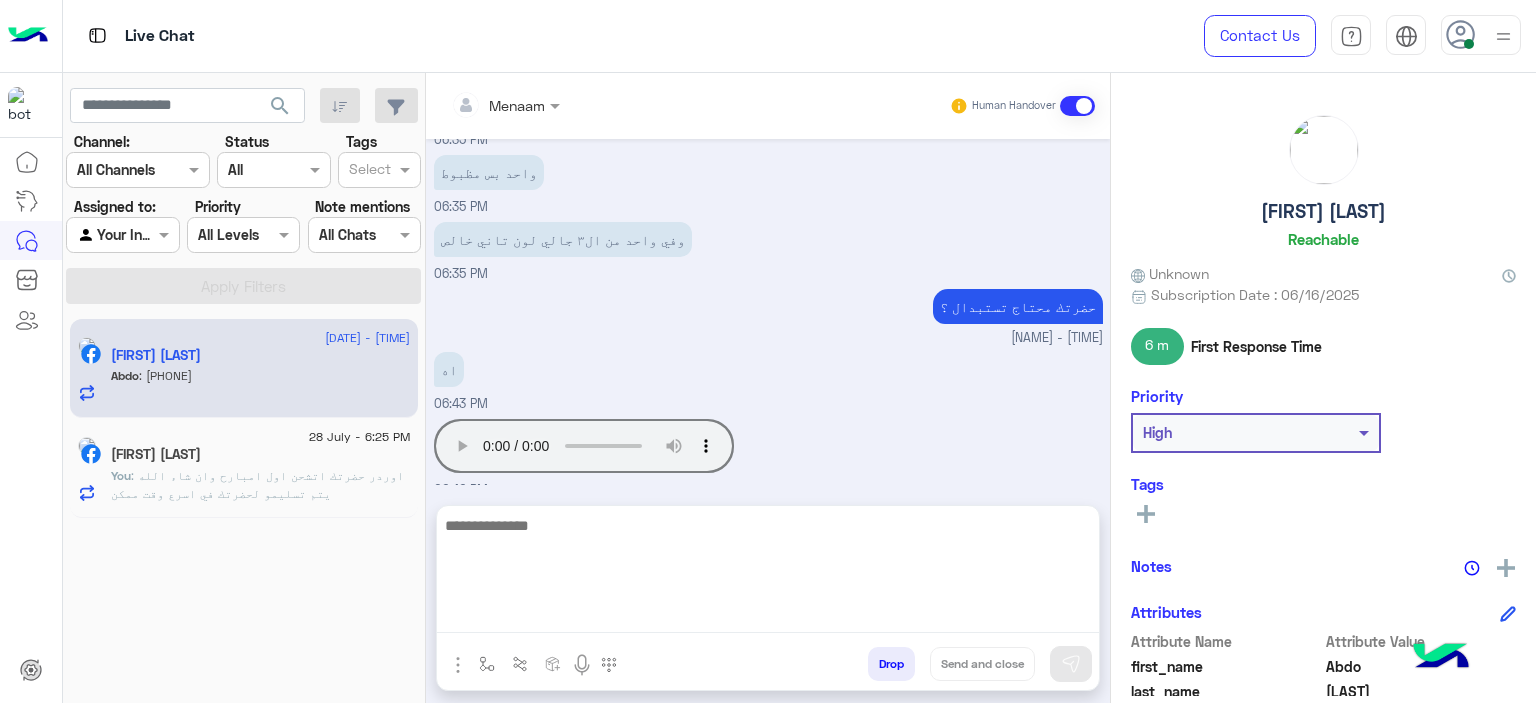 click at bounding box center (768, 573) 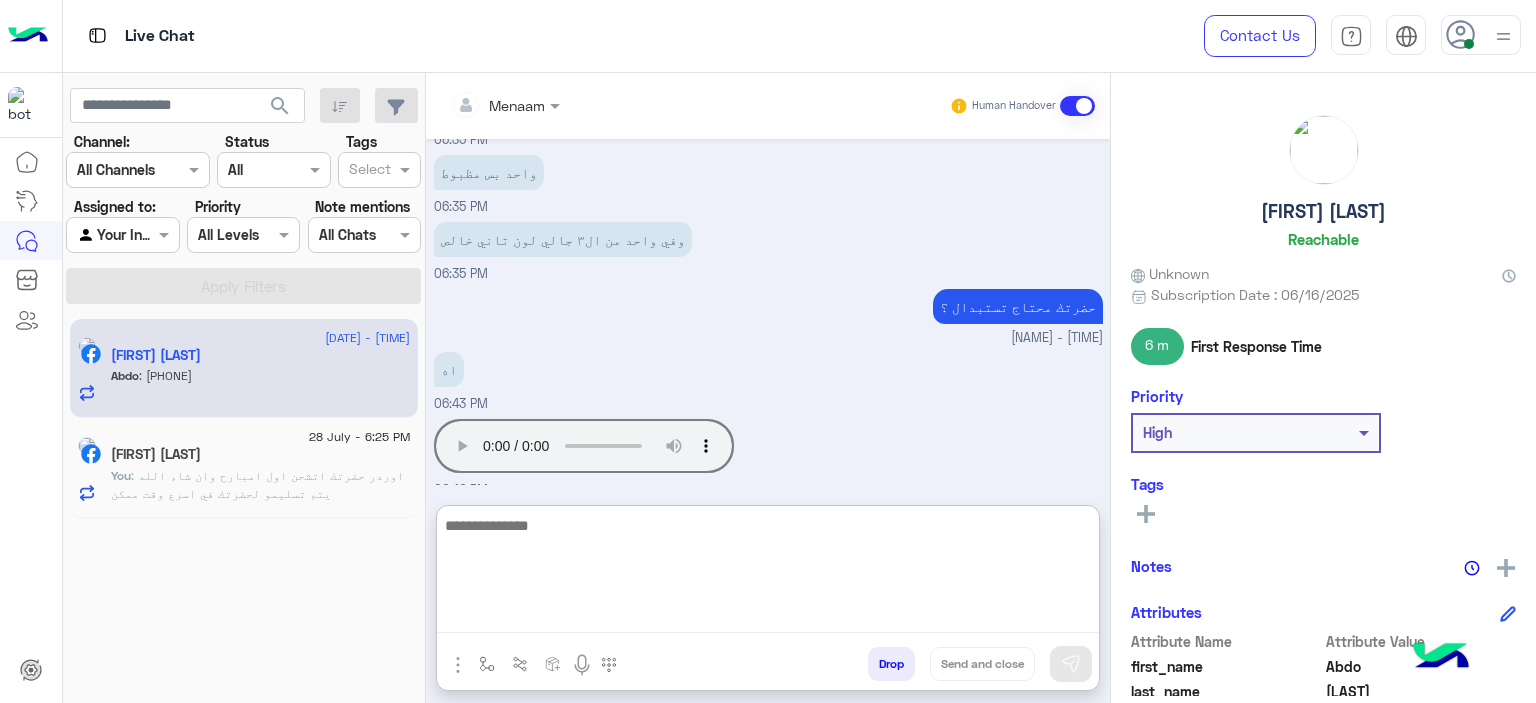 paste on "**********" 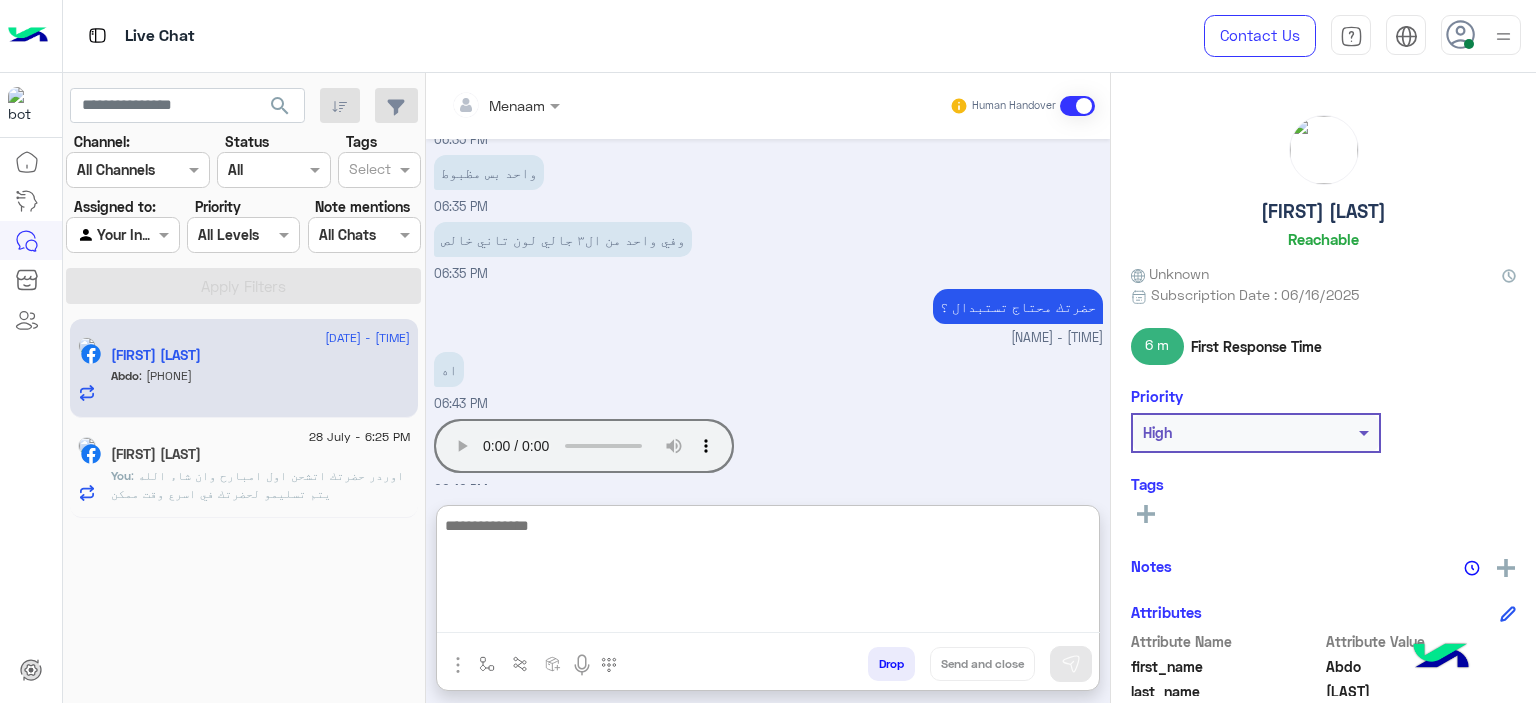 scroll, scrollTop: 0, scrollLeft: 0, axis: both 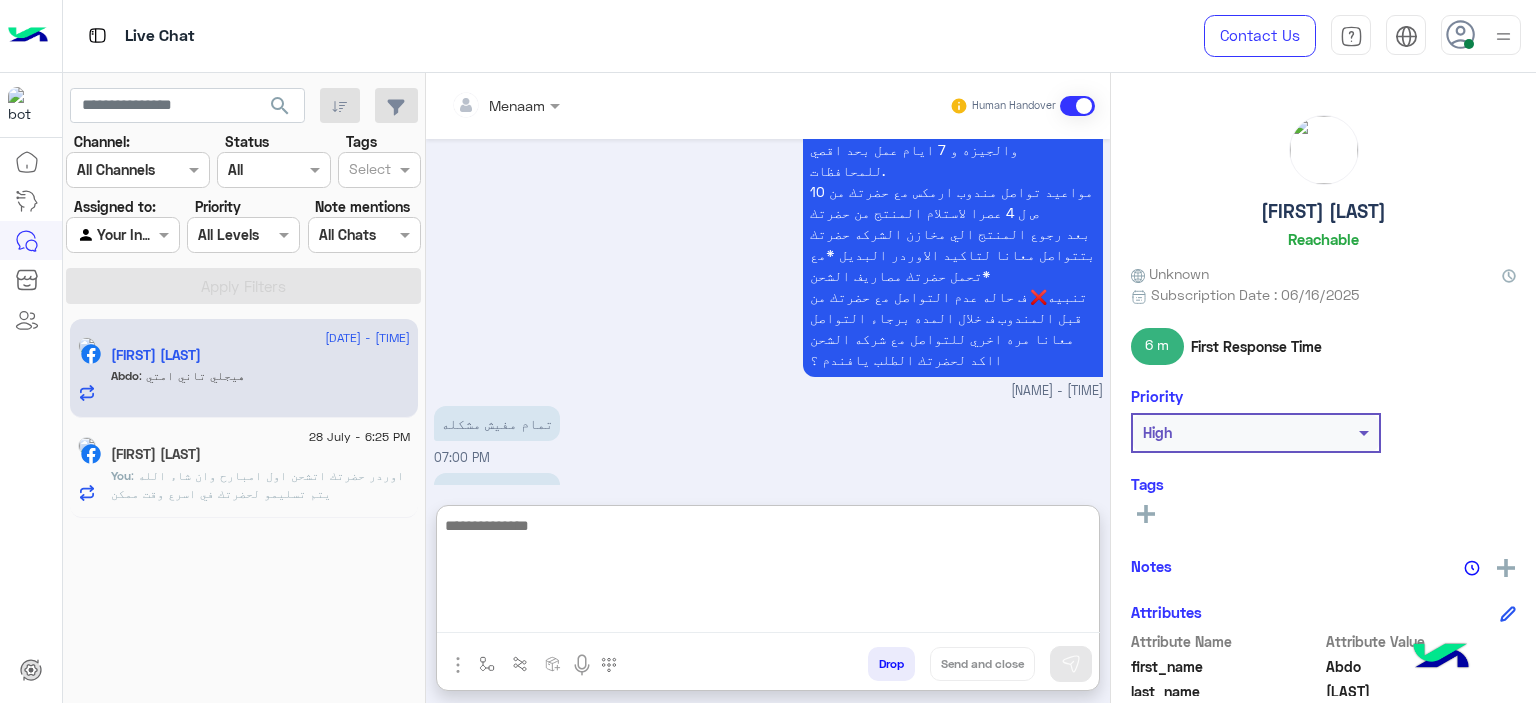 click at bounding box center [768, 573] 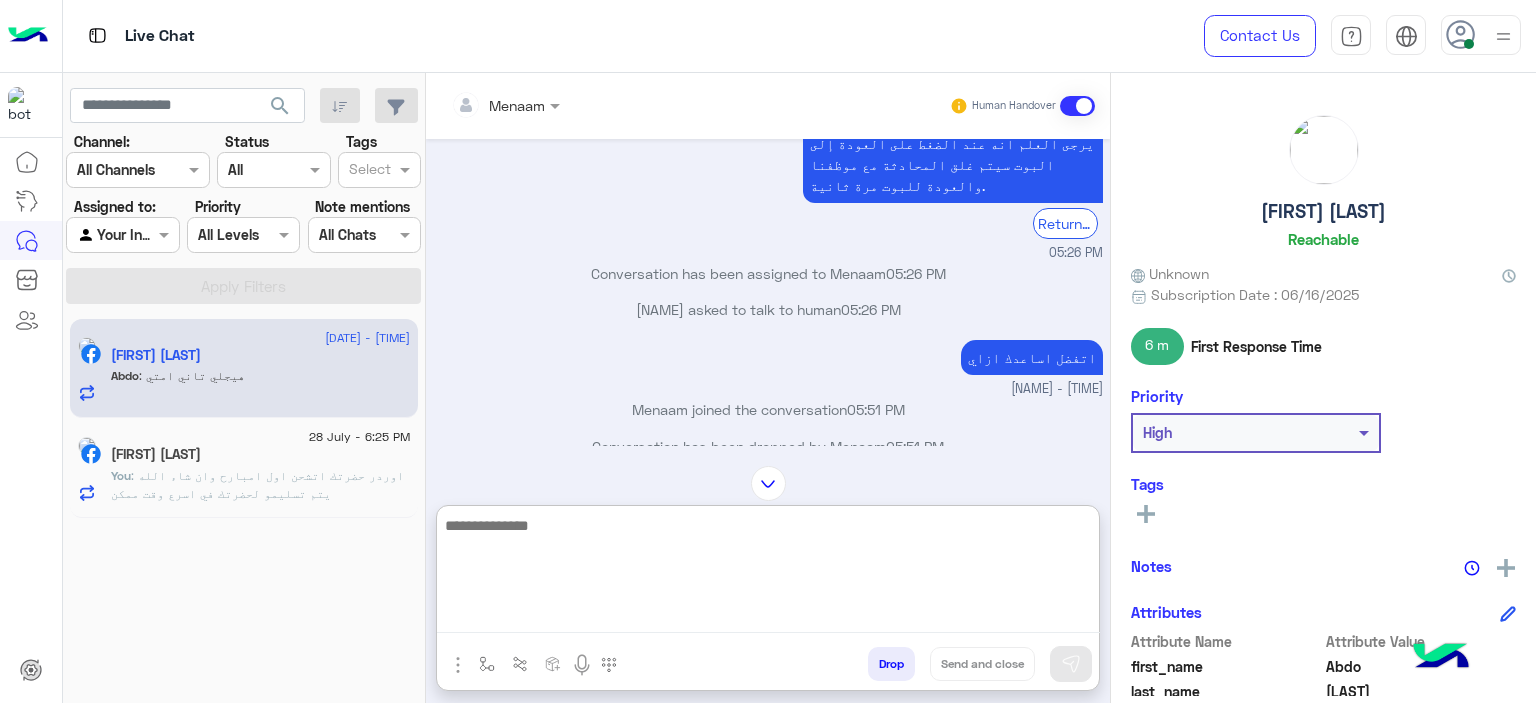 scroll, scrollTop: 0, scrollLeft: 0, axis: both 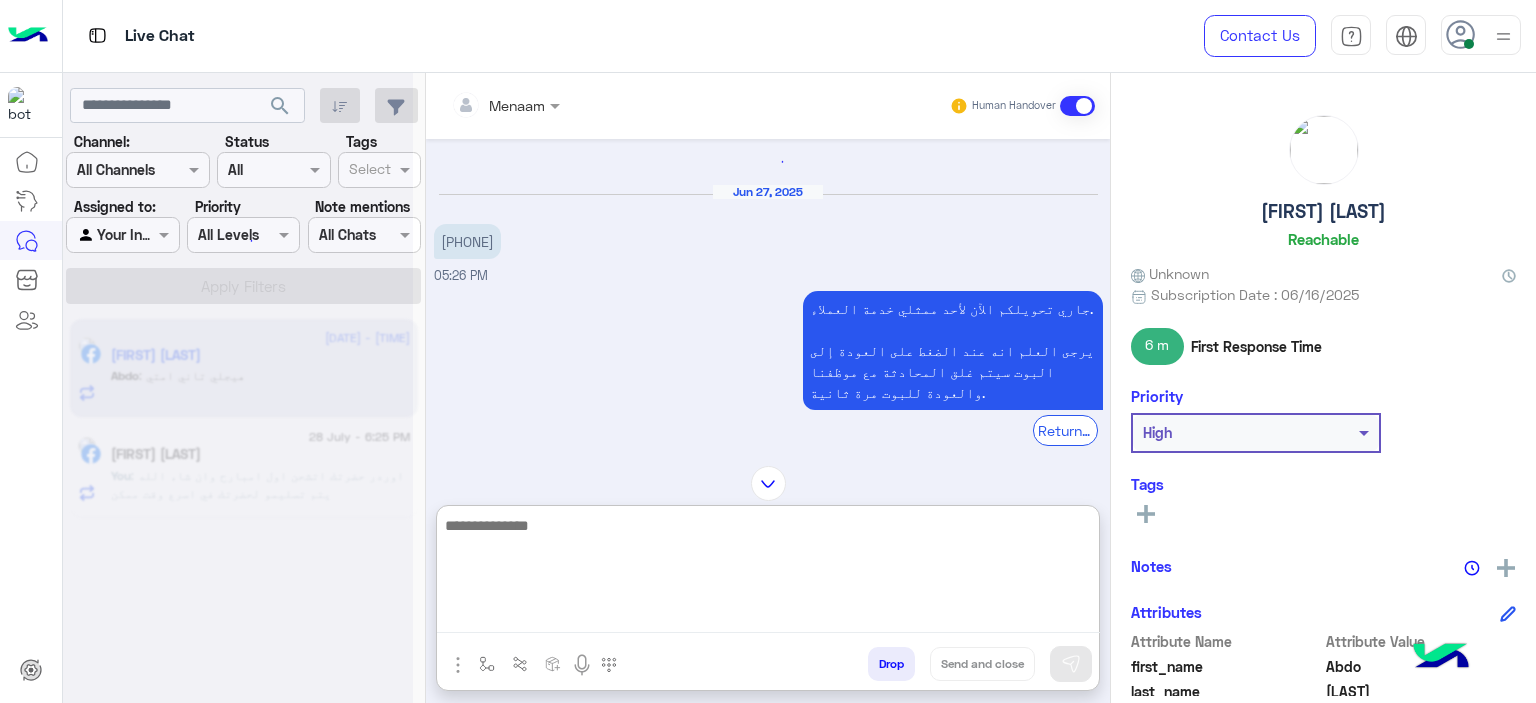 click on "Jun 27, 2025  01210059358   05:26 PM" at bounding box center (768, 235) 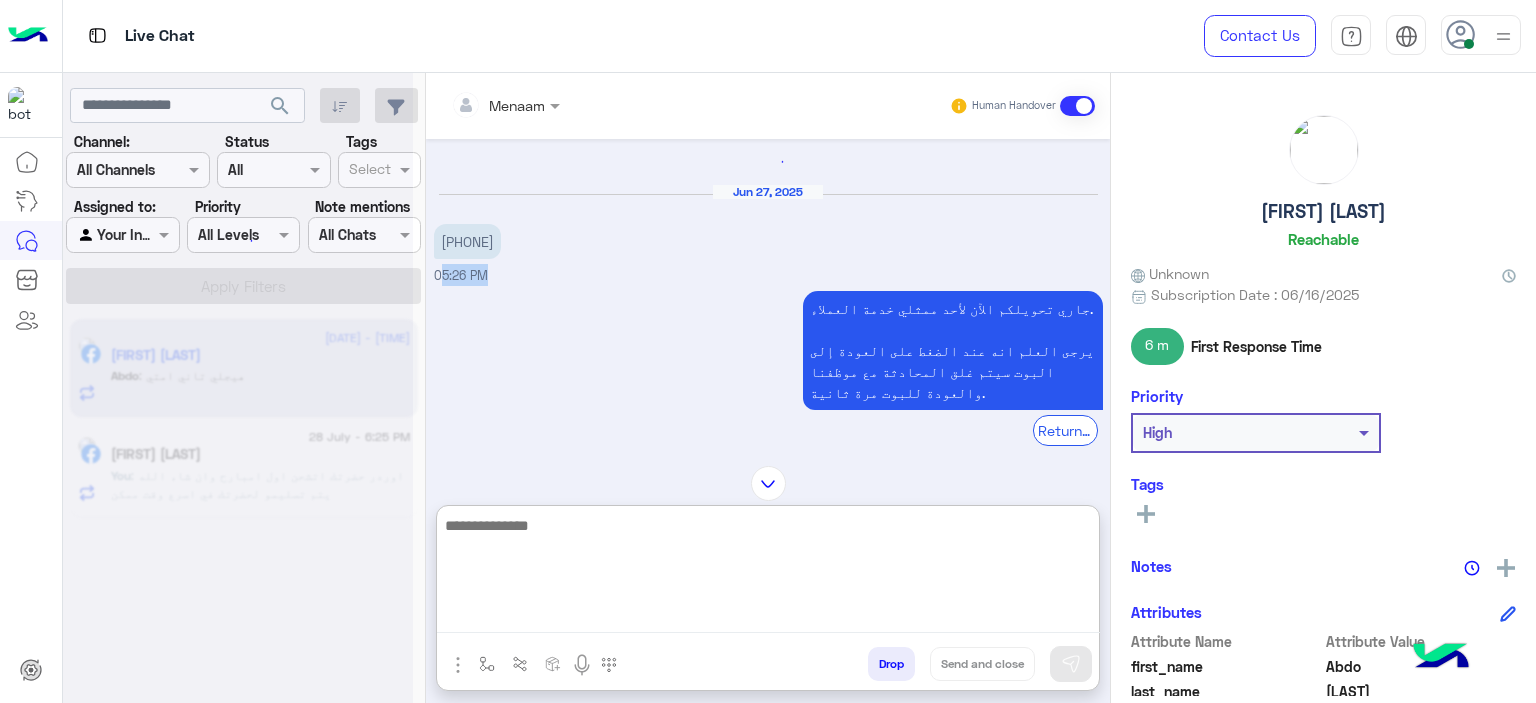 click on "Jun 27, 2025  01210059358   05:26 PM  جاري تحويلكم الآن لأحد ممثلي خدمة العملاء. يرجى العلم انه عند الضغط على العودة إلى البوت سيتم غلق المحادثة مع موظفنا والعودة للبوت مرة ثانية.  Return to Bot     05:26 PM   Conversation has been assigned to Menaam    05:26 PM       Abdo Elfahl asked to talk to human   05:26 PM      اتفضل اساعدك ازاي  Menaam  -  05:51 PM   Menaam  joined the conversation   05:51 PM       Conversation has been dropped by Menaam    05:51 PM       Jul 28, 2025   خدمة ما بعد البيع    06:28 PM  Previous متابعة الاوردر  اختر    الرجوع  الأستبدال والأسترجاع  اختر   الرجوع  الشكاوى  اختر   الرجوع  التحويلات المالية (فوادفون كاش)  اختر   الرجوع  الرجوع الي القائمة الرئيسية  الرجوع  Next 1 2 3    06:28 PM   اختر" at bounding box center [768, 292] 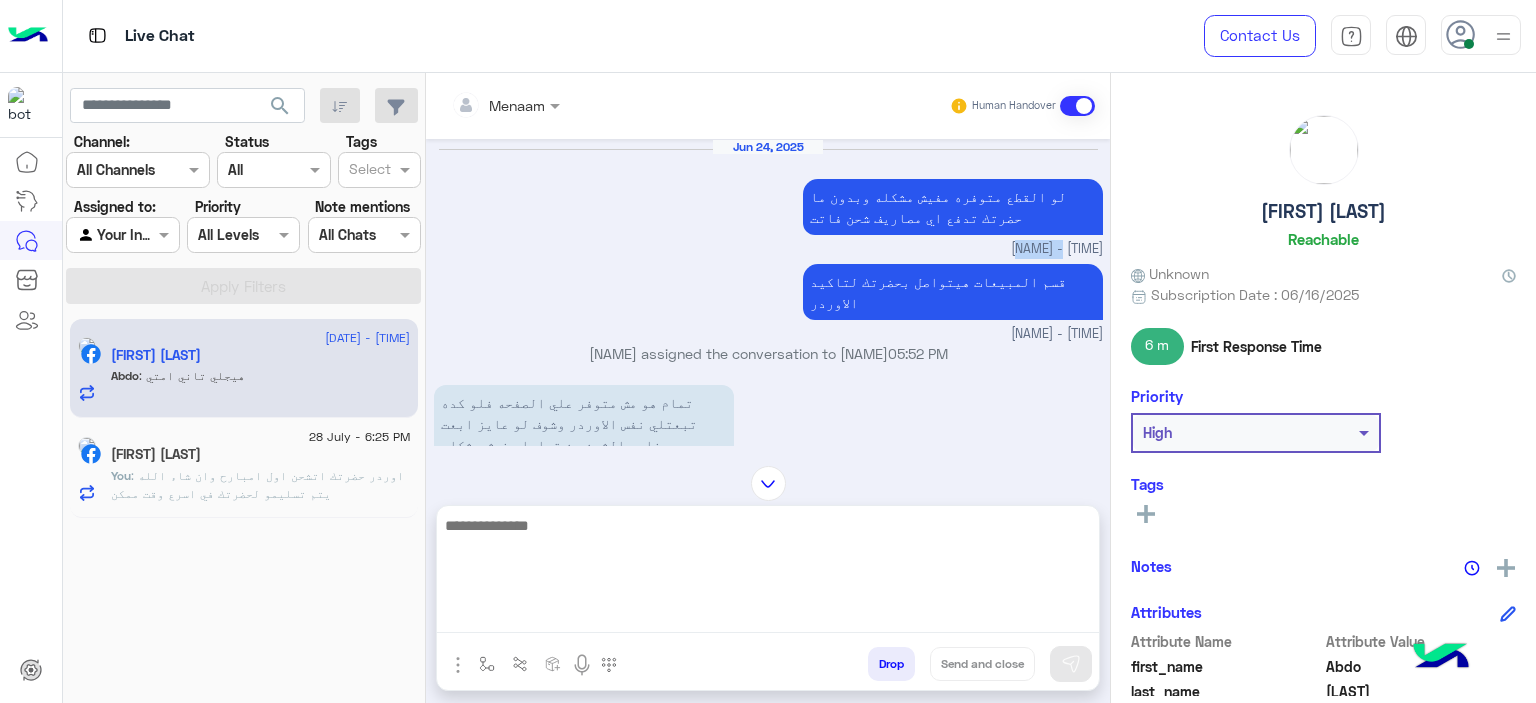 scroll, scrollTop: 1295, scrollLeft: 0, axis: vertical 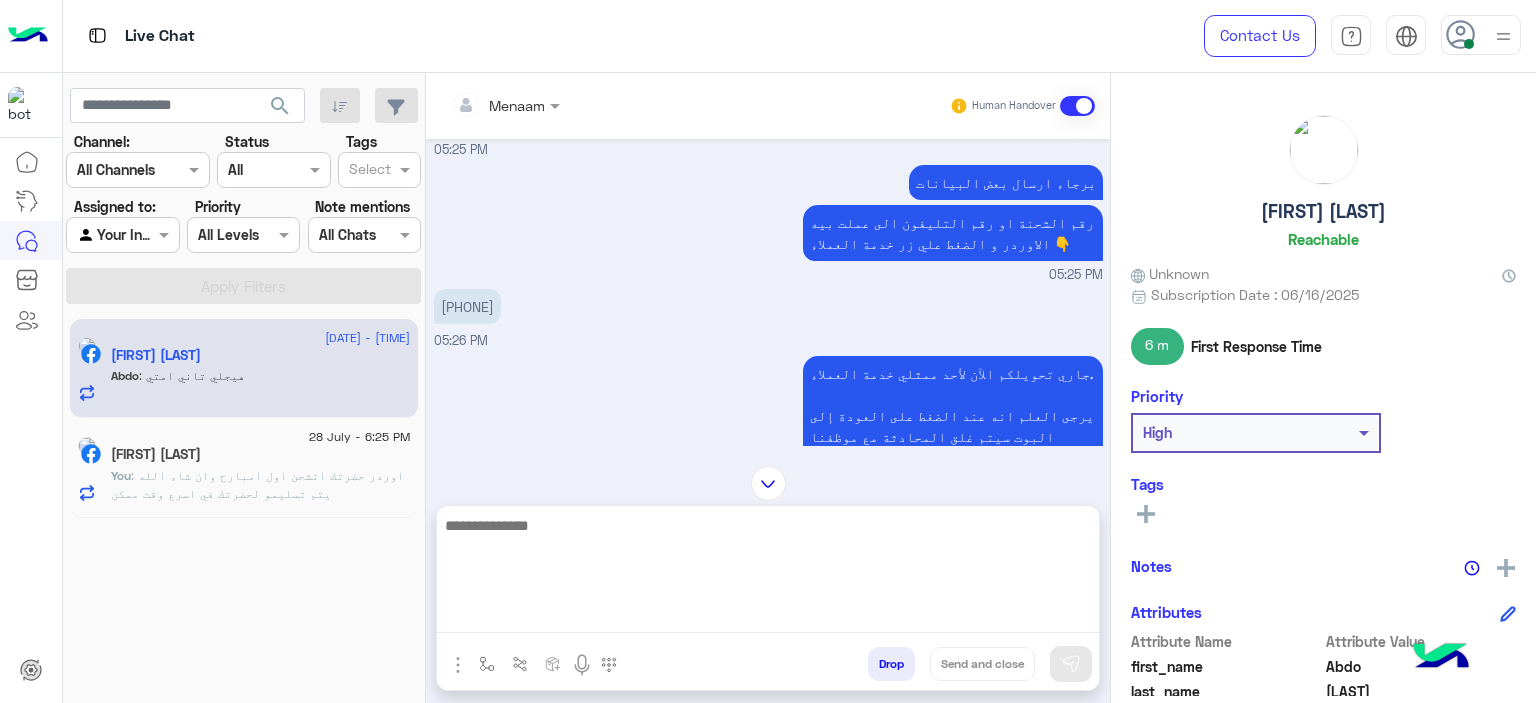 copy on "05:26" 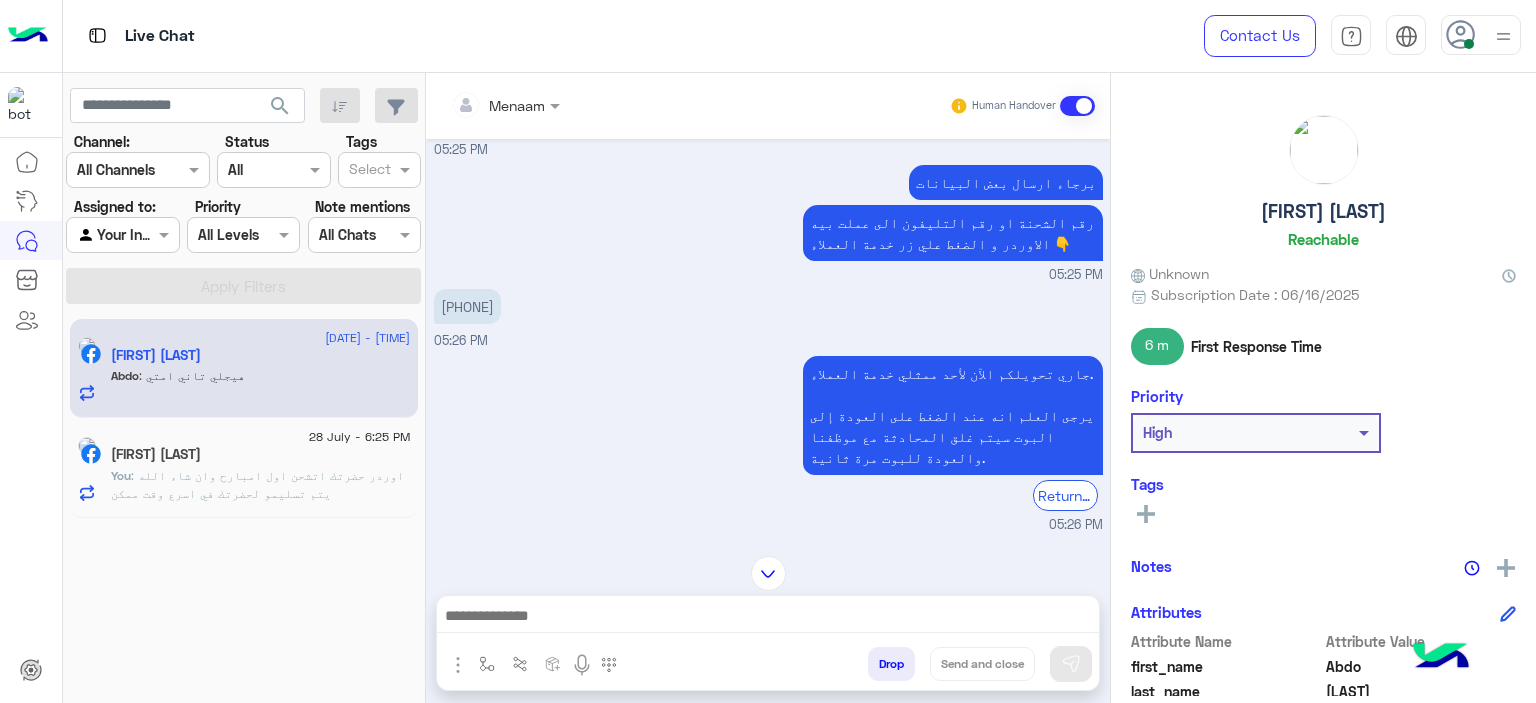click on "01210059358" at bounding box center [467, 306] 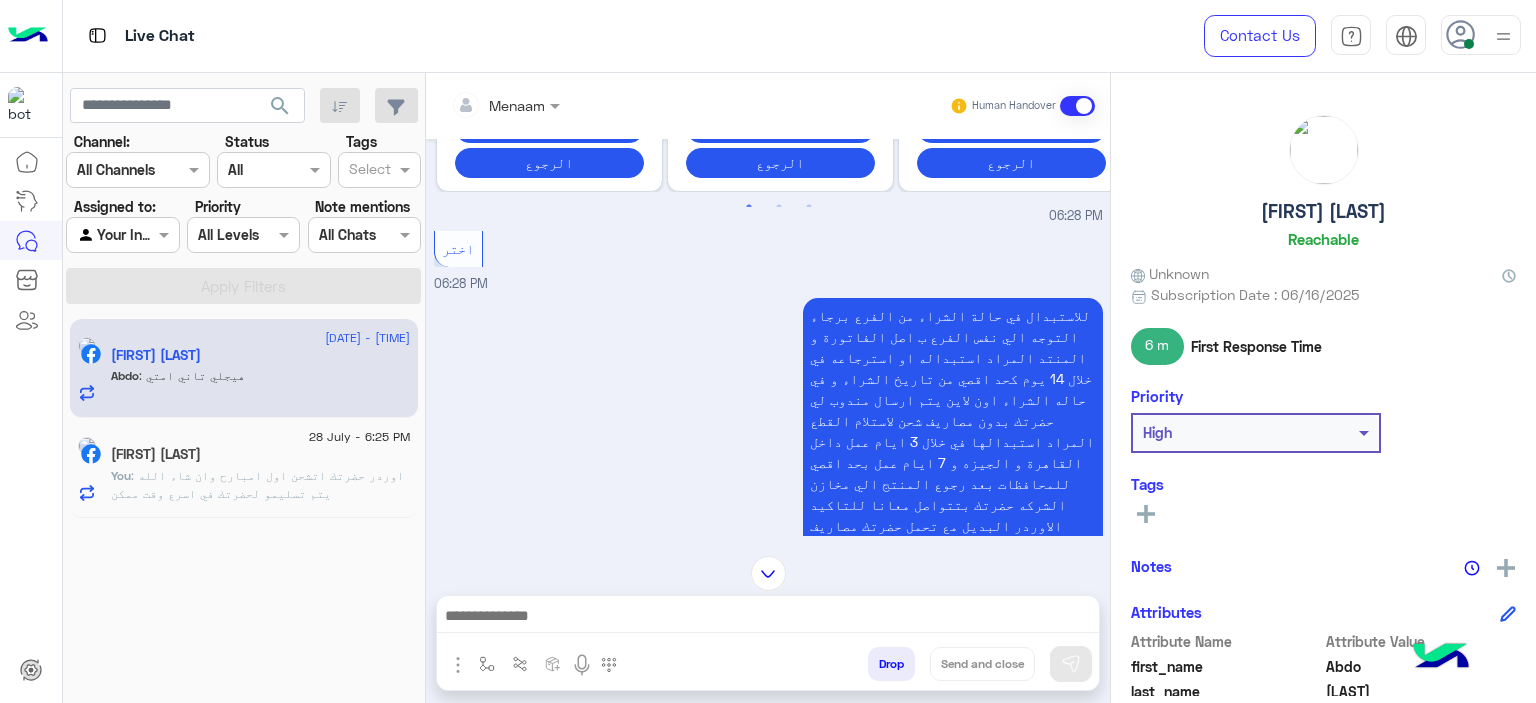 scroll, scrollTop: 2895, scrollLeft: 0, axis: vertical 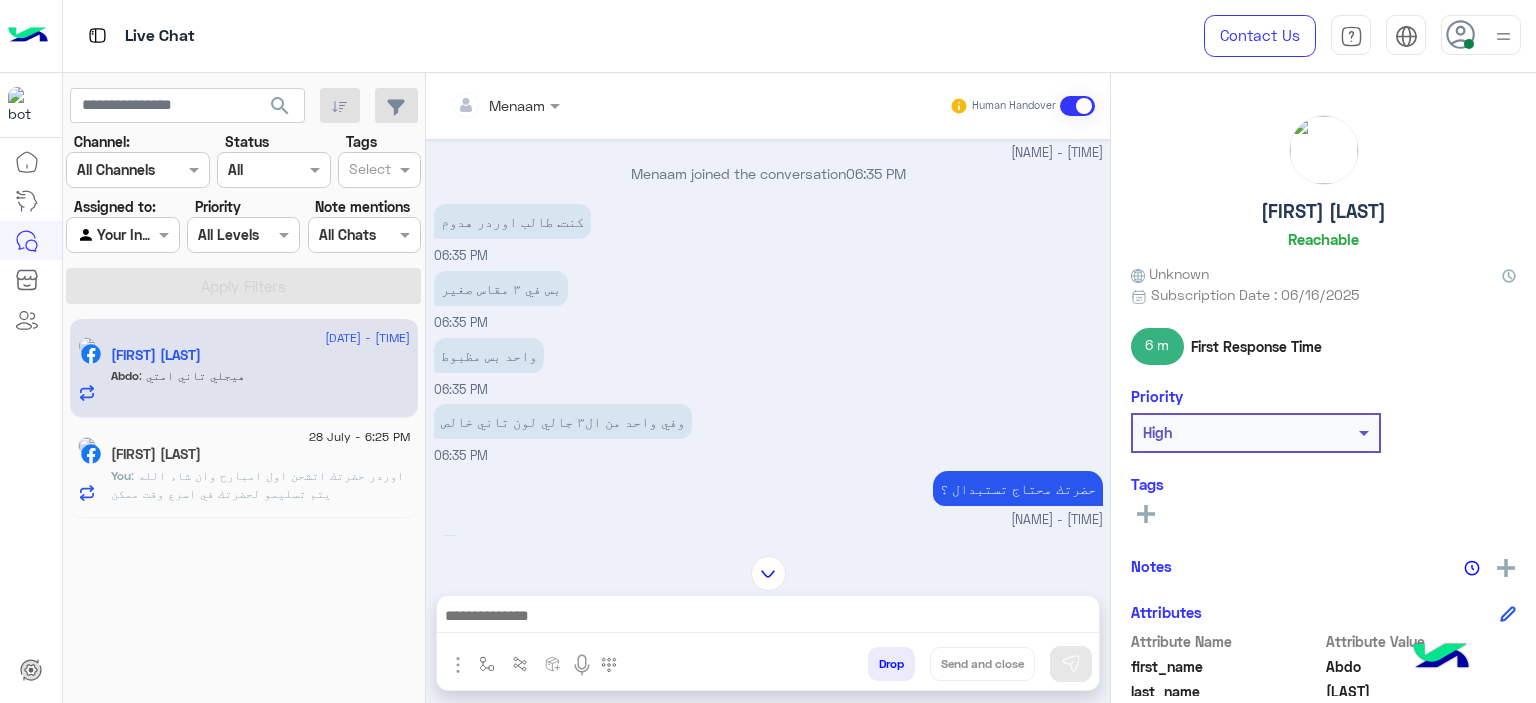 click at bounding box center [768, 618] 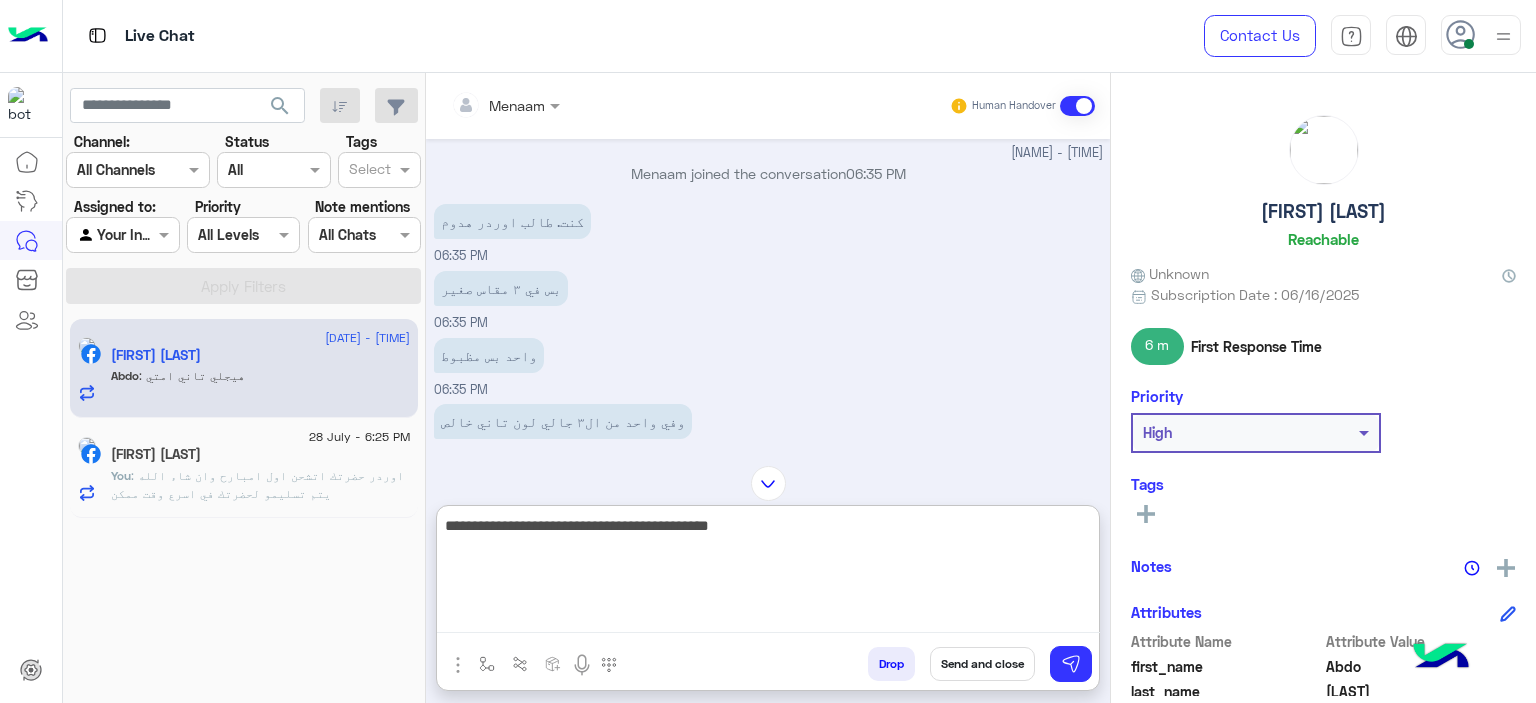 type on "**********" 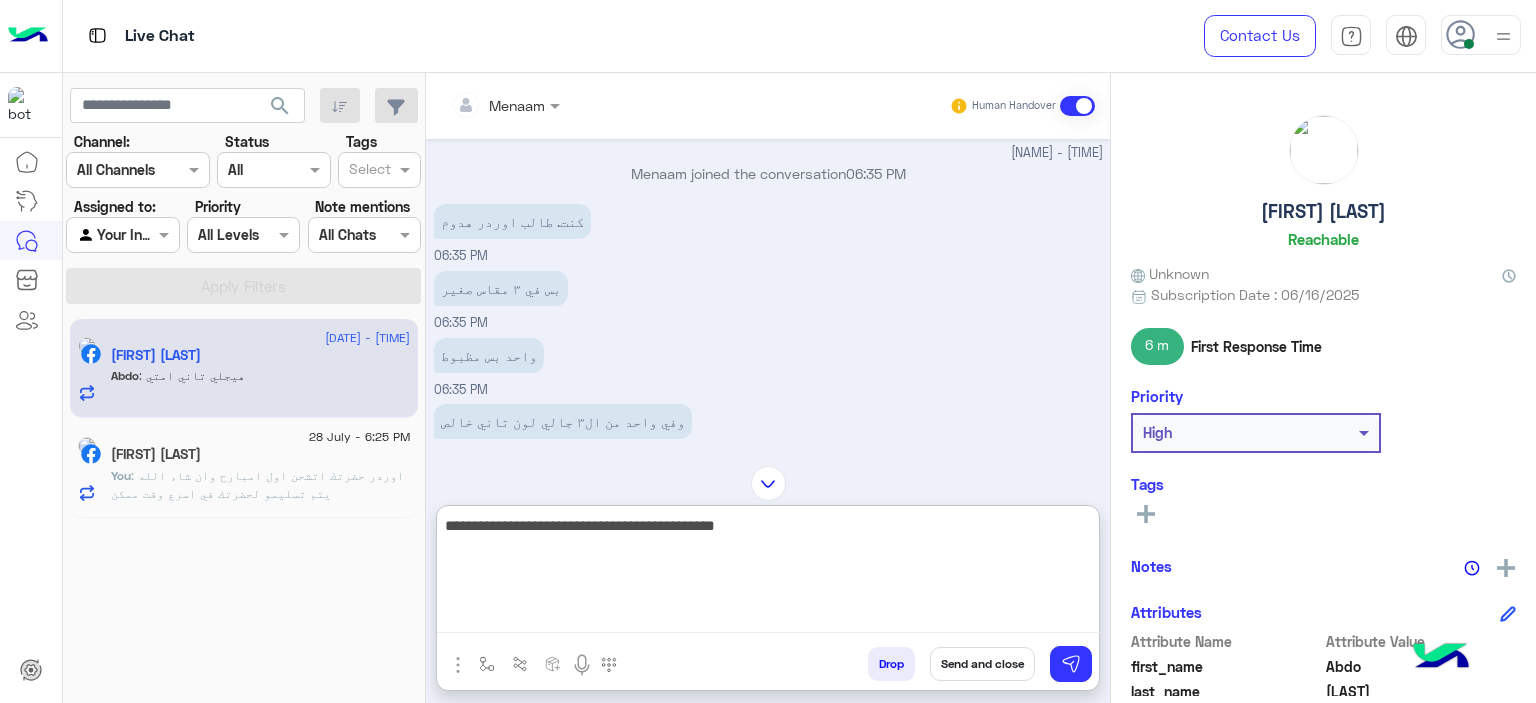 type 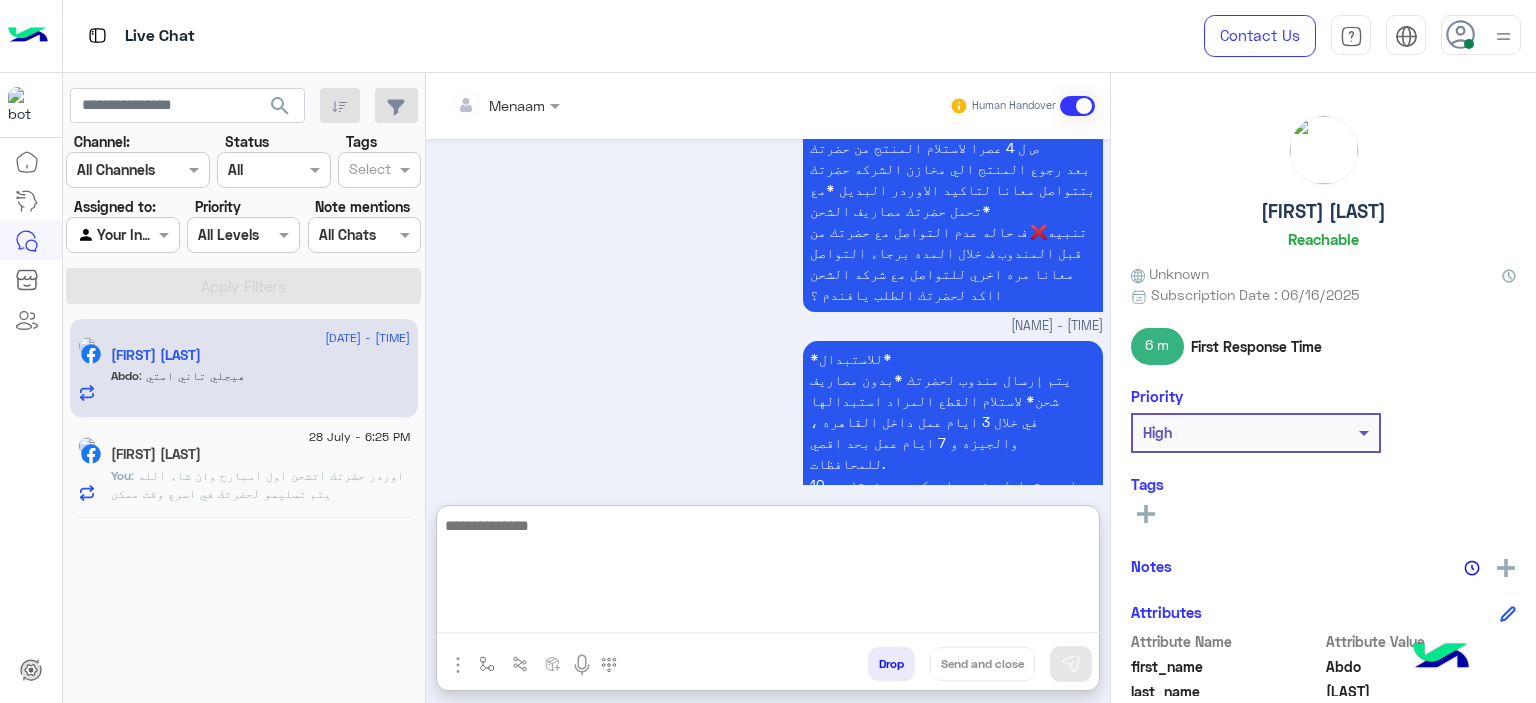 scroll, scrollTop: 4023, scrollLeft: 0, axis: vertical 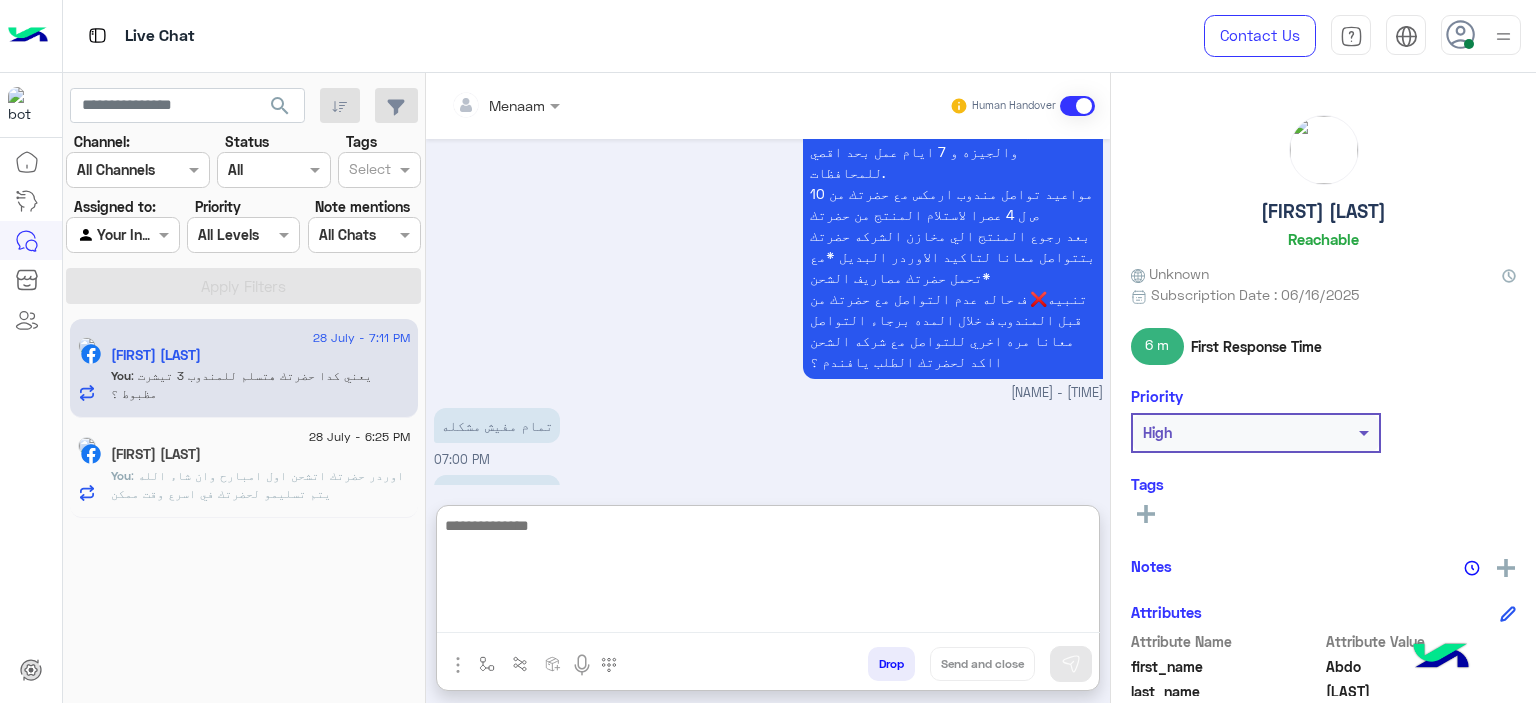 click on ": اوردر حضرتك اتشحن اول امبارح وان شاء الله يتم تسليمو لحضرتك في اسرع وقت ممكن" 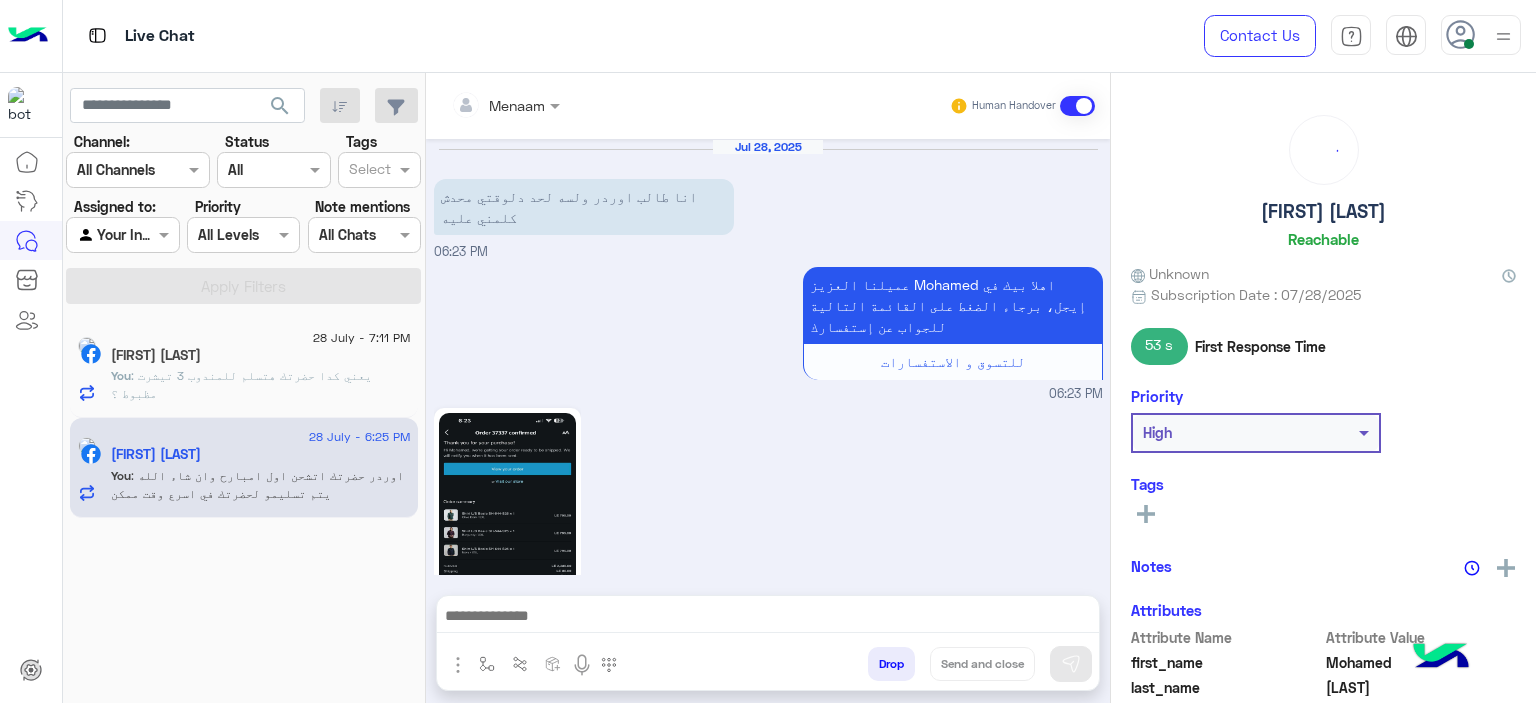 scroll, scrollTop: 1443, scrollLeft: 0, axis: vertical 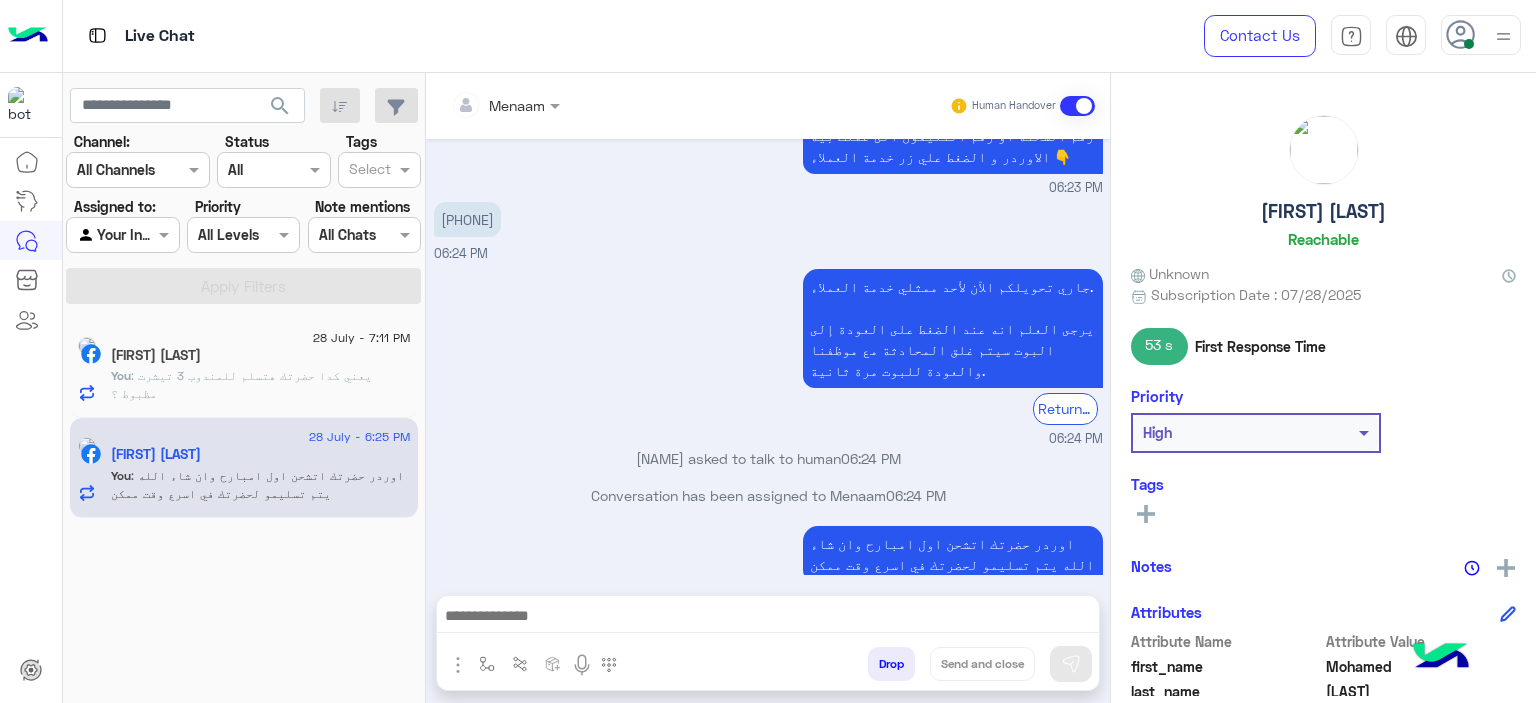 click on "جاري تحويلكم الآن لأحد ممثلي خدمة العملاء. يرجى العلم انه عند الضغط على العودة إلى البوت سيتم غلق المحادثة مع موظفنا والعودة للبوت مرة ثانية.  Return to Bot     06:24 PM" at bounding box center [768, 356] 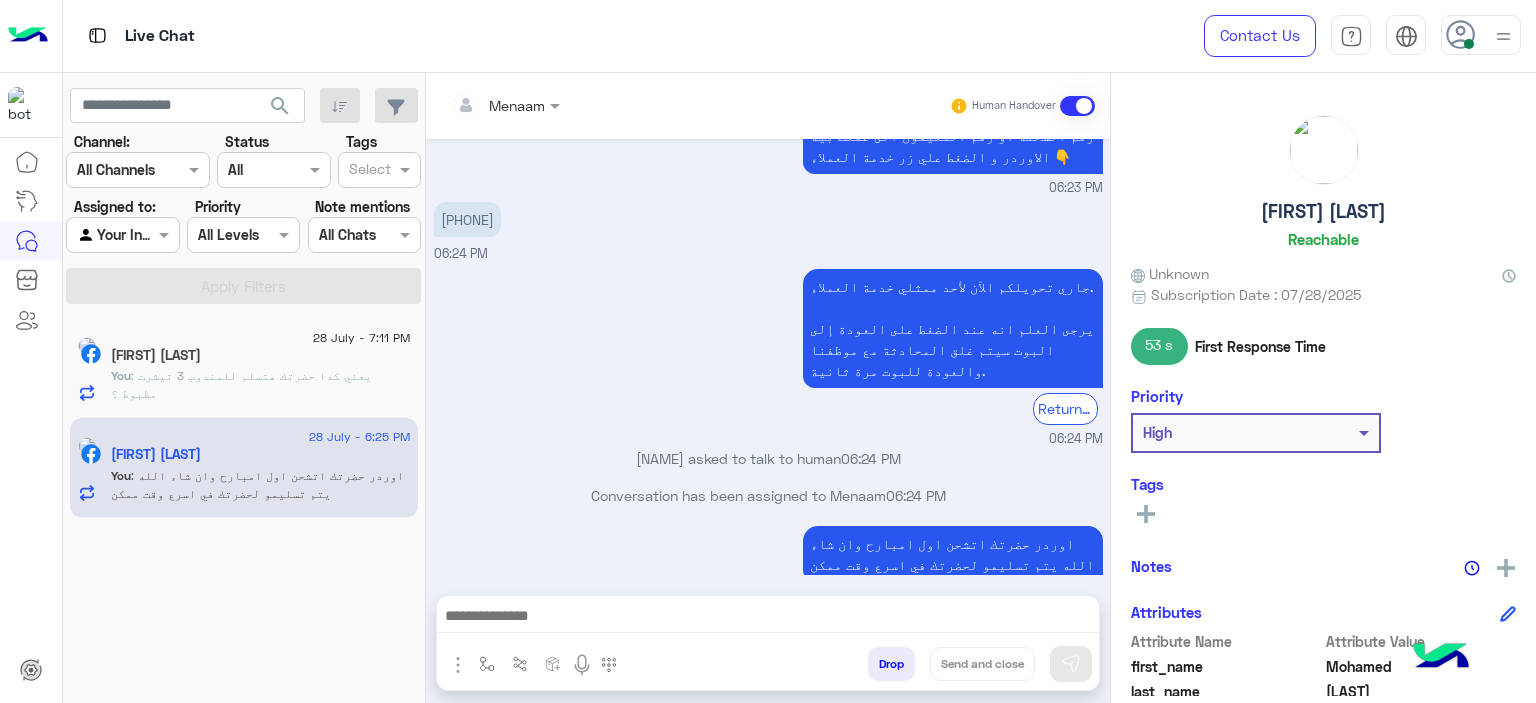 click on ": يعني كدا حضرتك هتسلم للمندوب 3 تيشرت مظبوط ؟" 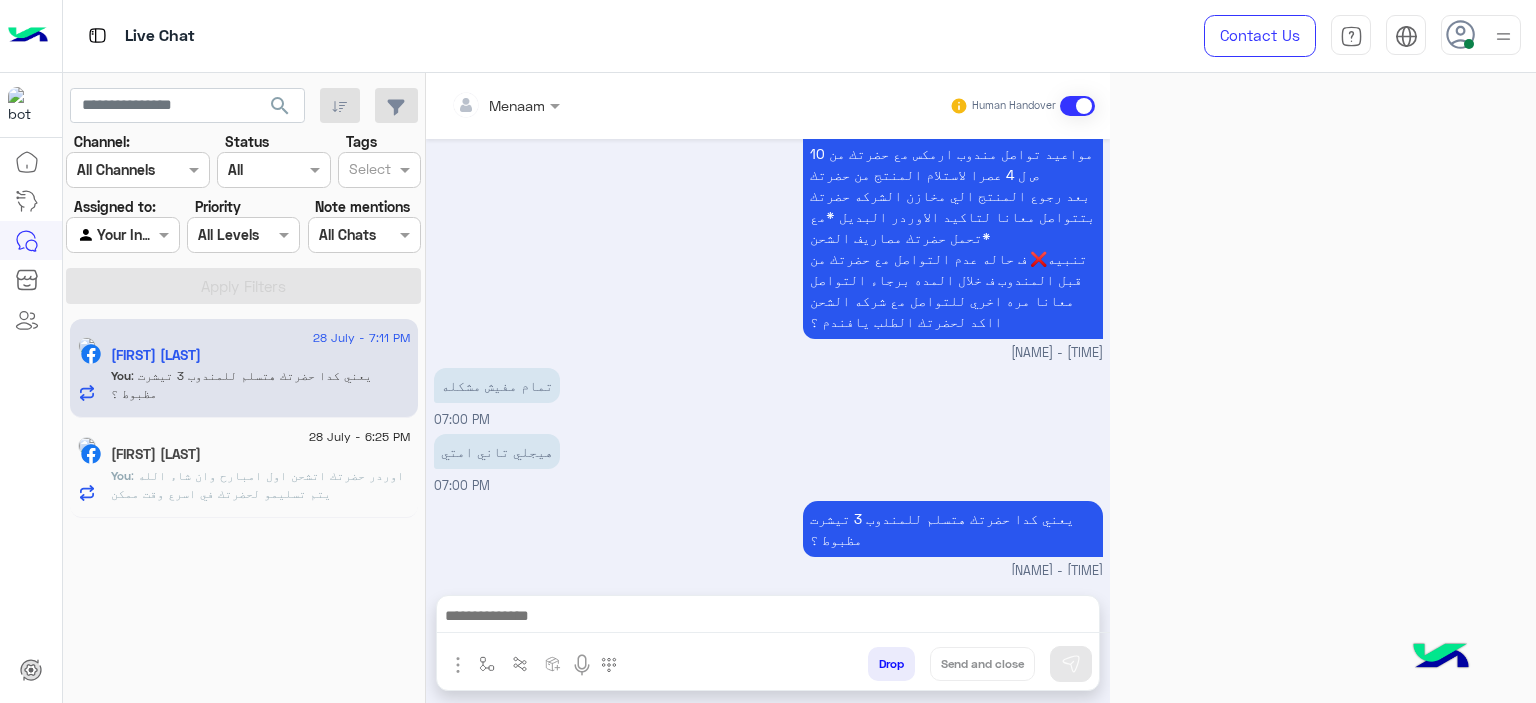 scroll, scrollTop: 1695, scrollLeft: 0, axis: vertical 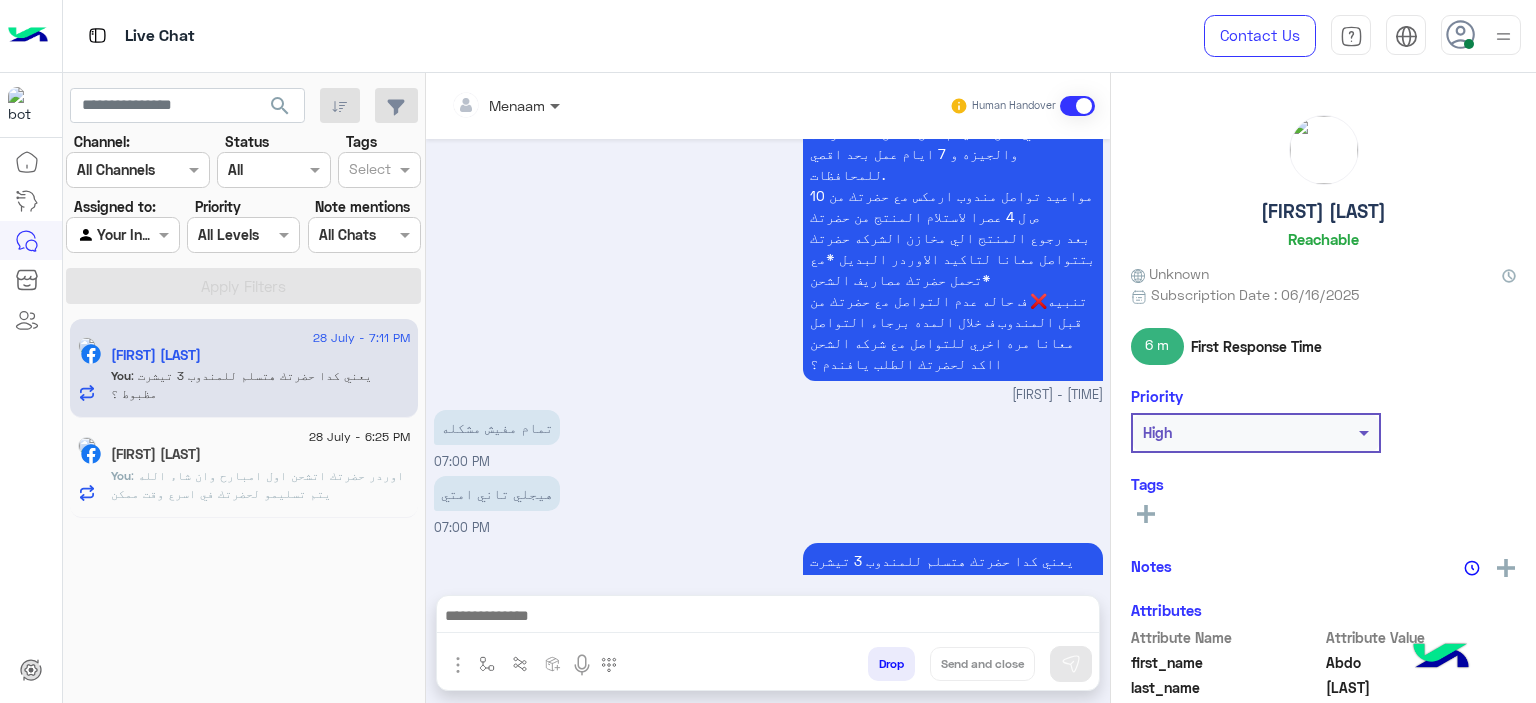 click at bounding box center (557, 105) 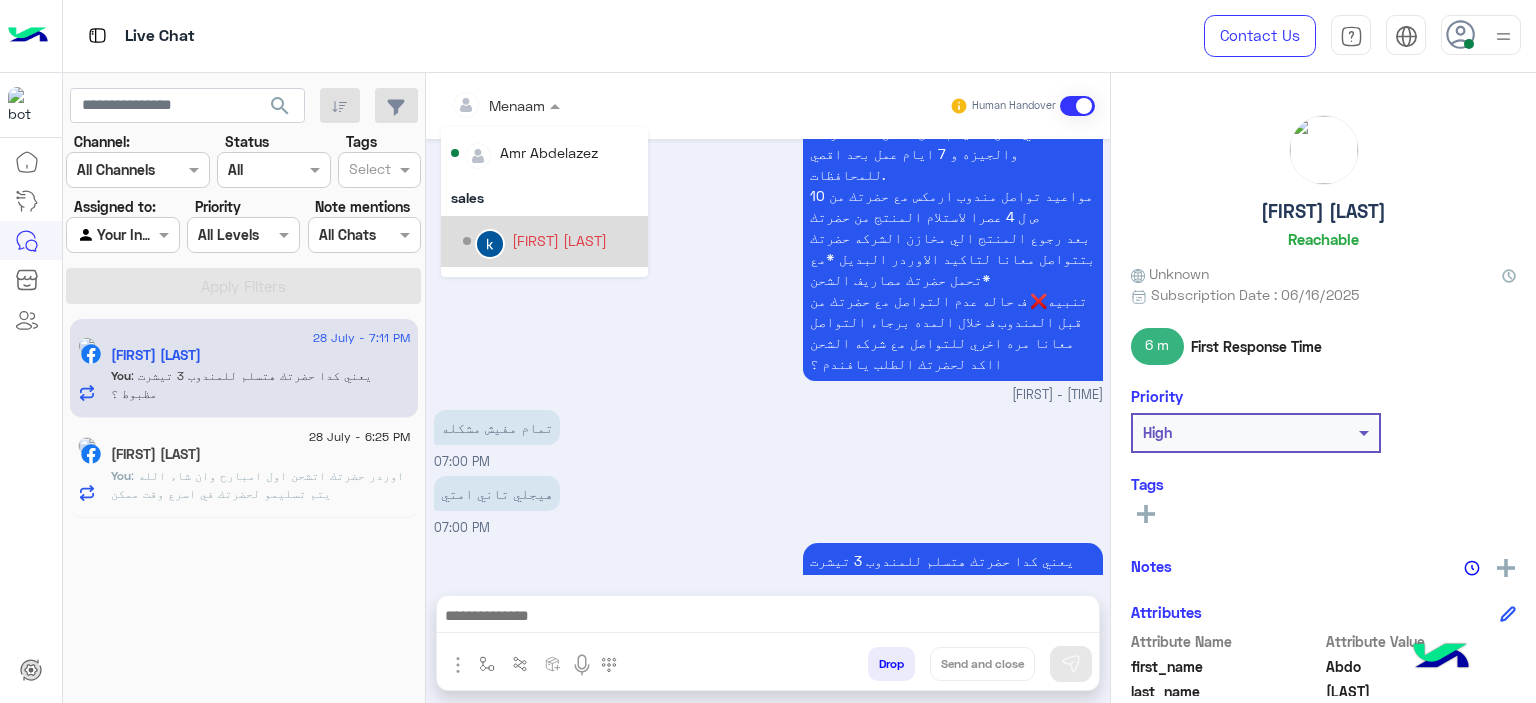 scroll, scrollTop: 0, scrollLeft: 0, axis: both 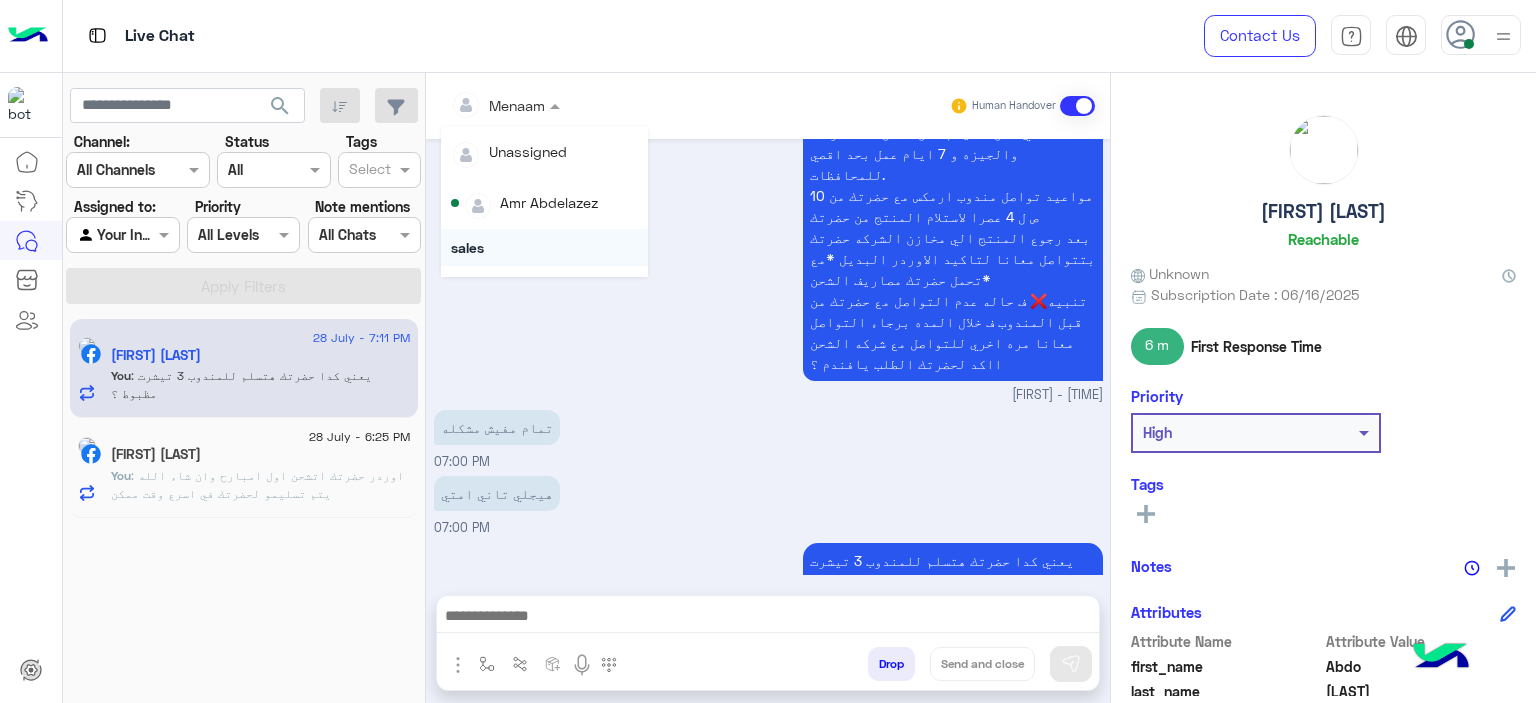 click on "[FIRST] - [TIME]" at bounding box center (768, 395) 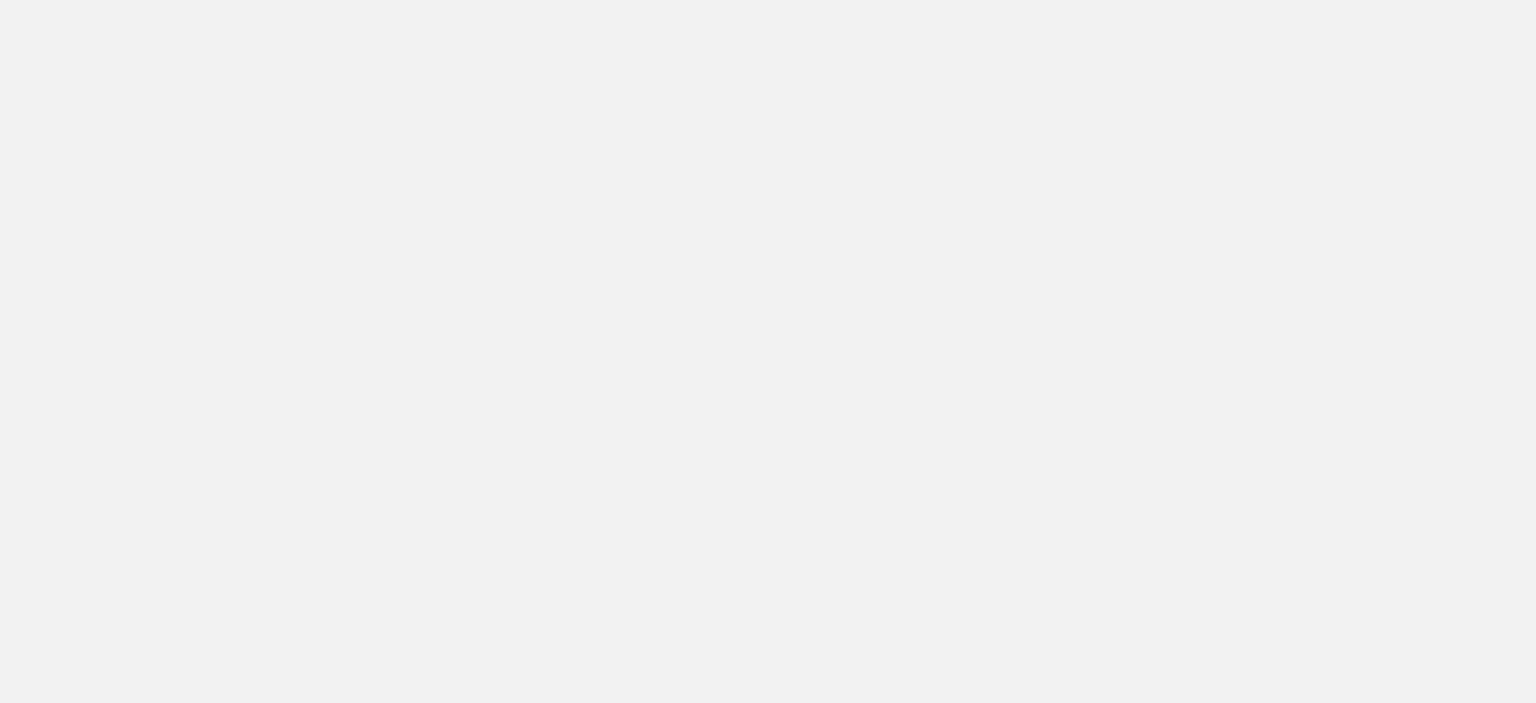 scroll, scrollTop: 0, scrollLeft: 0, axis: both 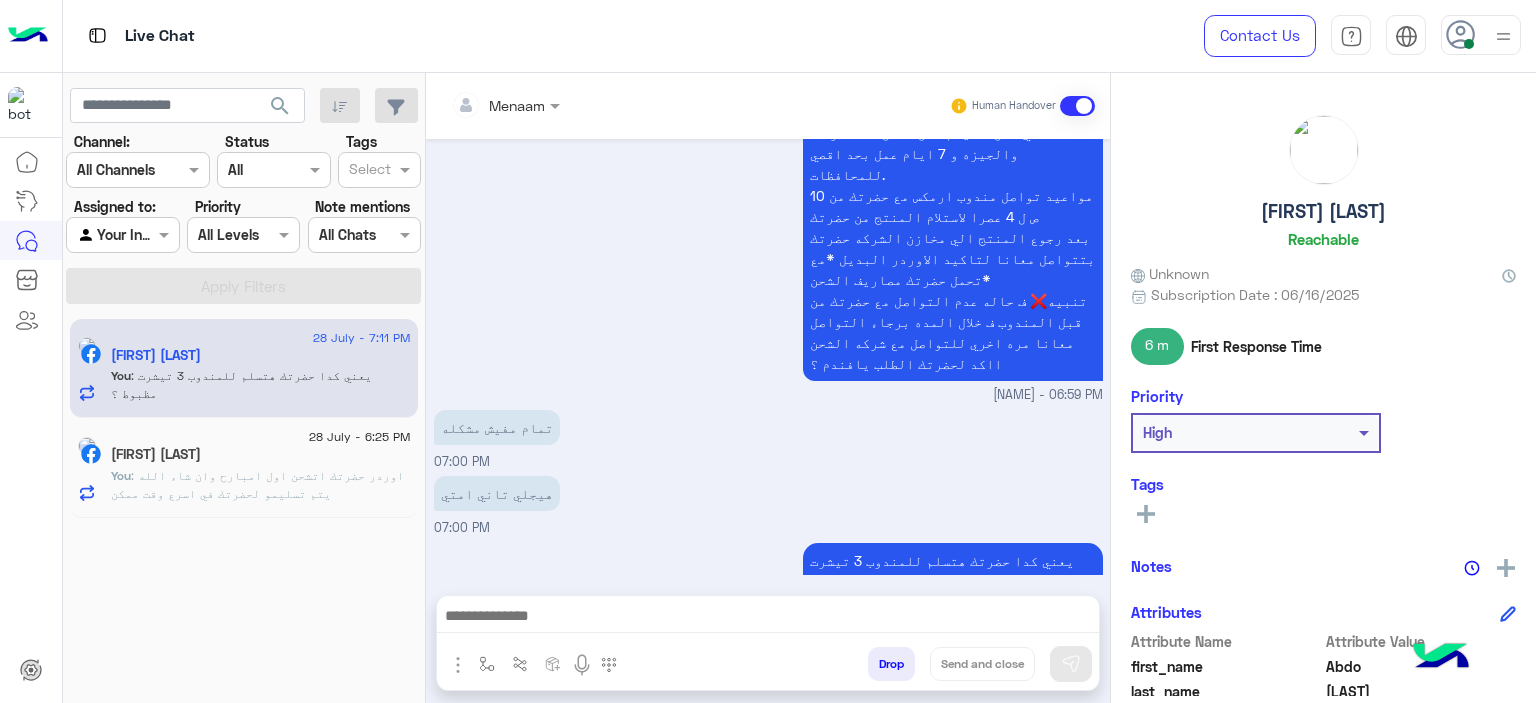 drag, startPoint x: 625, startPoint y: 265, endPoint x: 642, endPoint y: 254, distance: 20.248457 